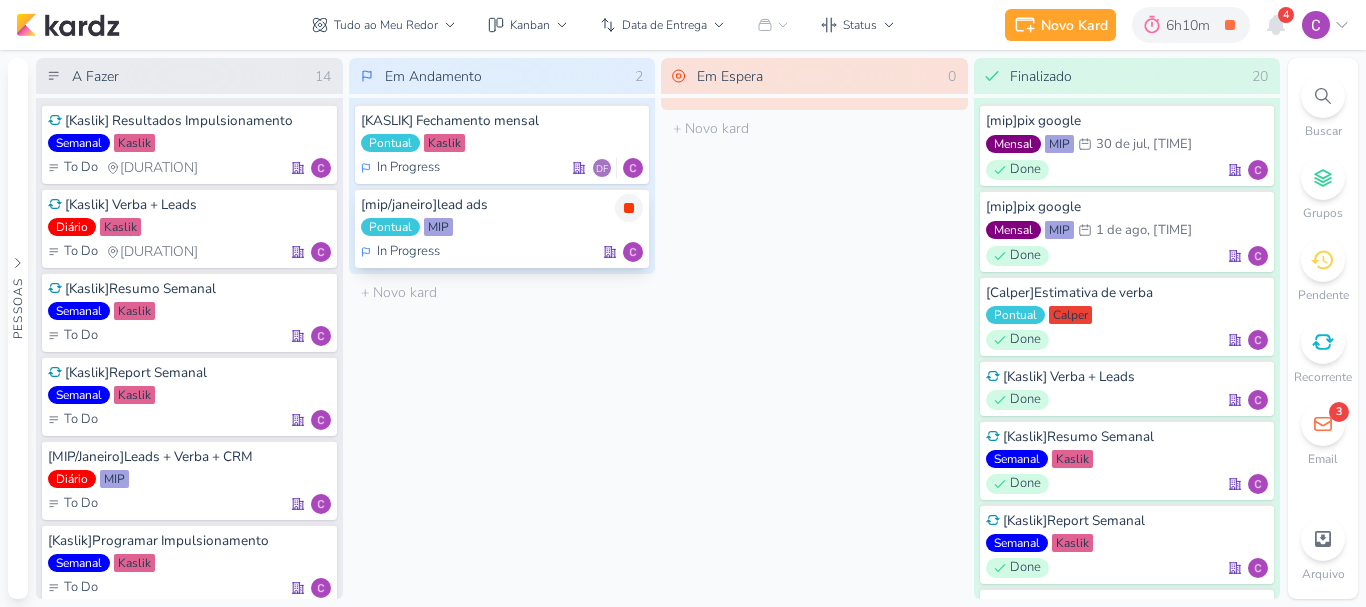 scroll, scrollTop: 0, scrollLeft: 0, axis: both 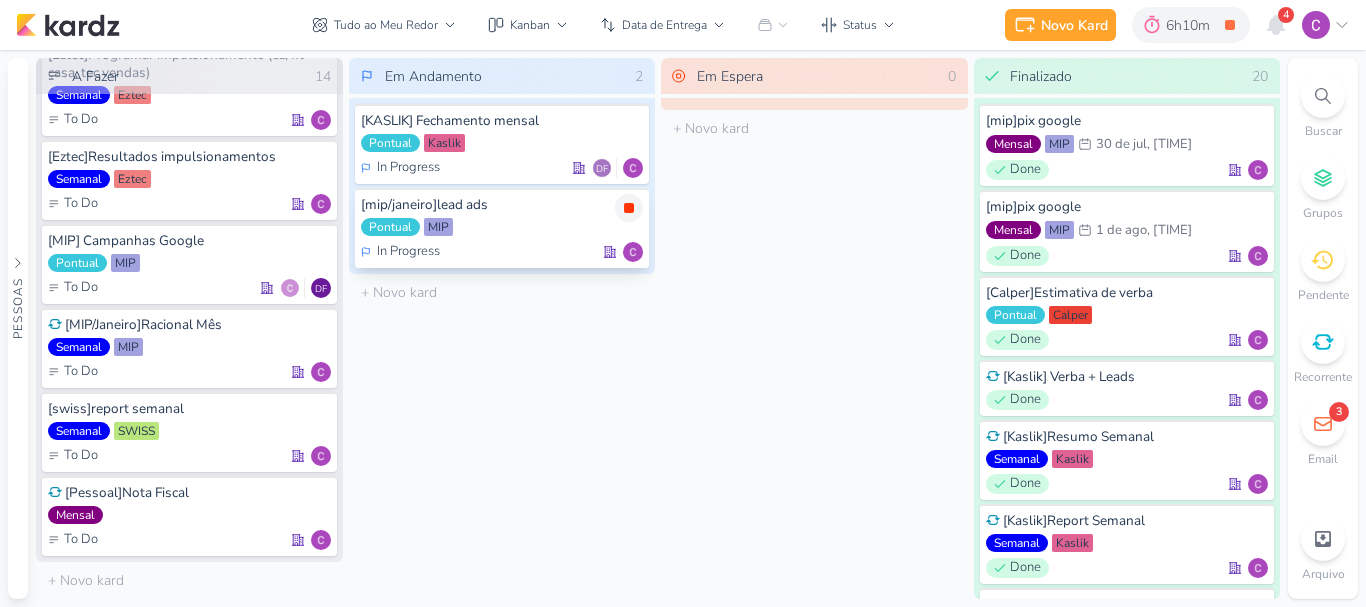 click 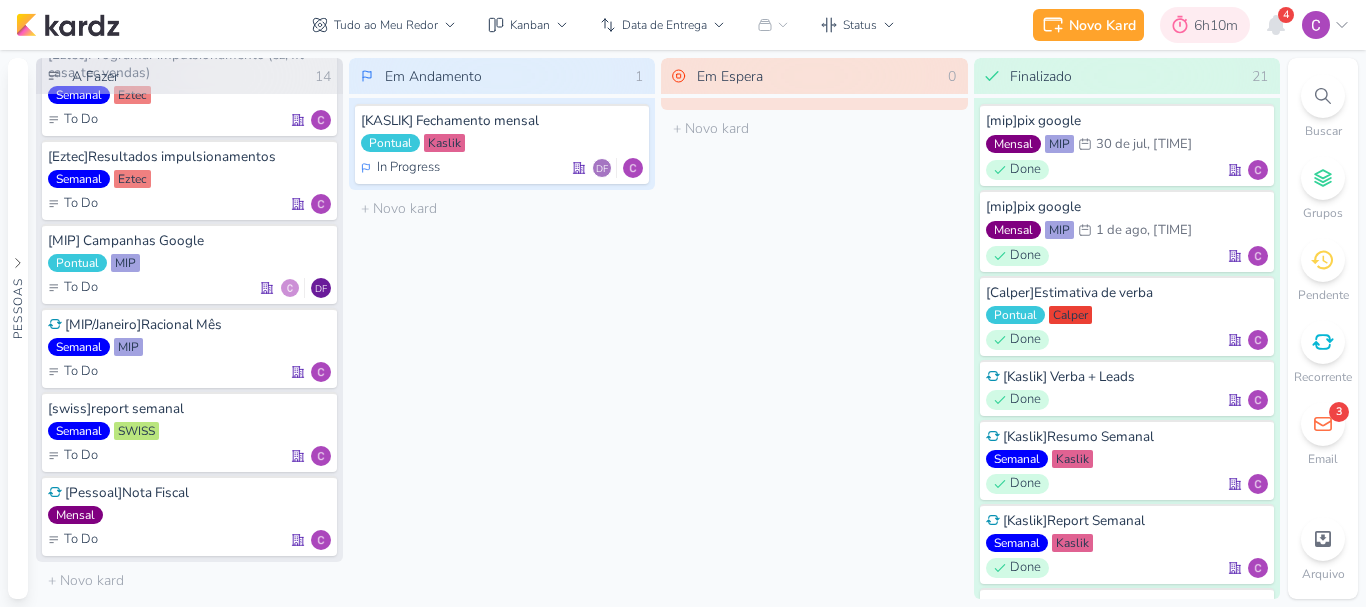 click on "6h10m" at bounding box center [1205, 25] 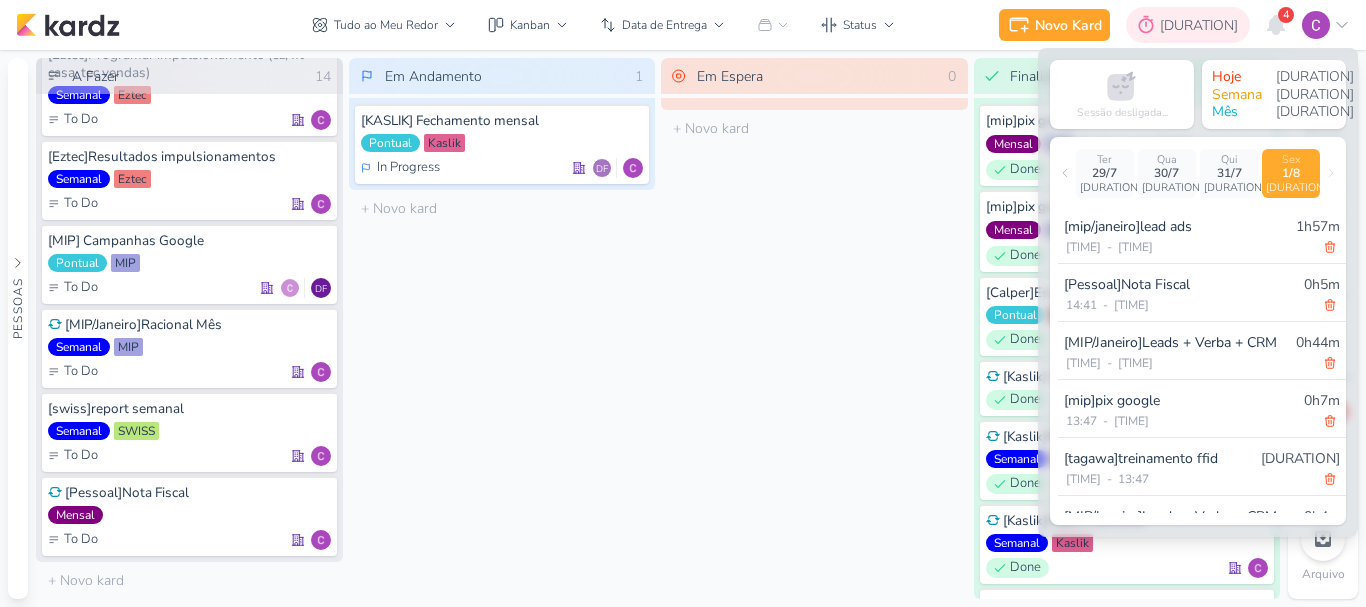 click on "[DURATION]" at bounding box center (1202, 25) 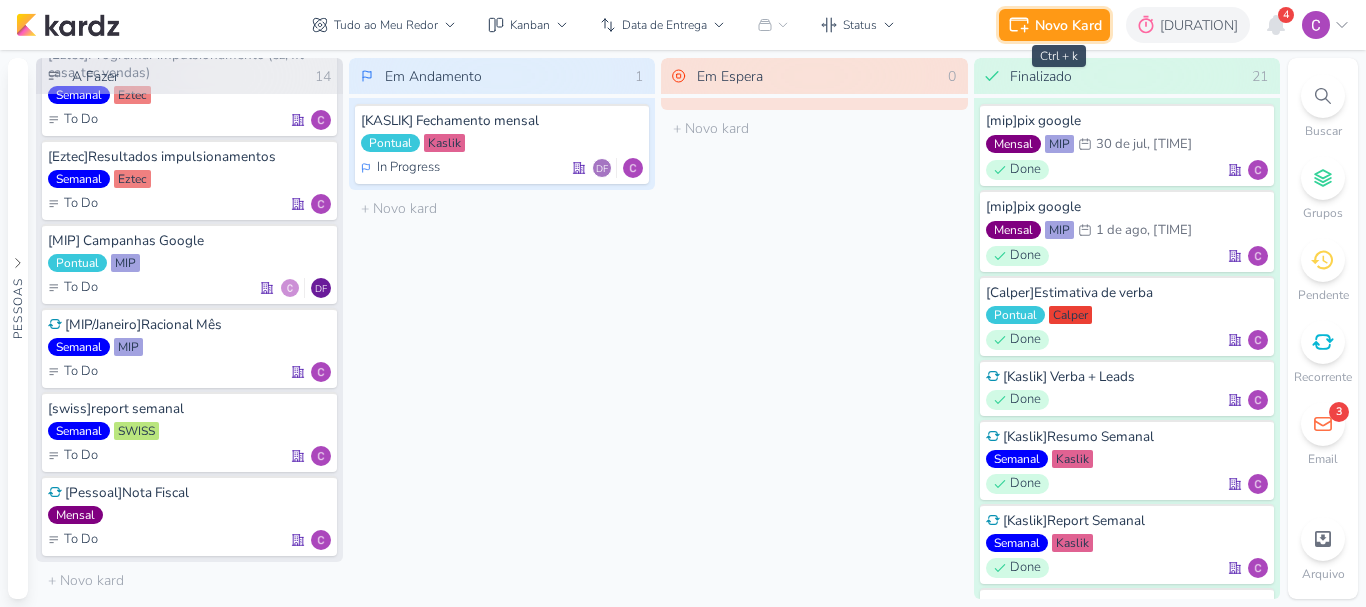 click on "Novo Kard" at bounding box center [1054, 25] 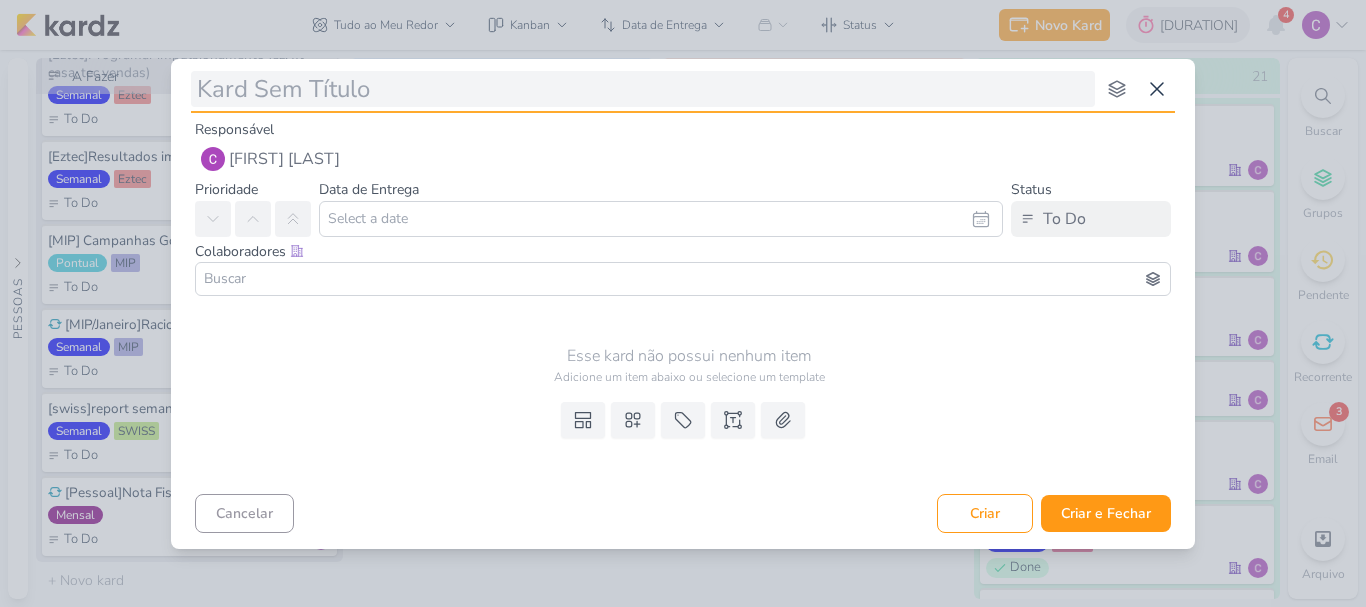 type on "[" 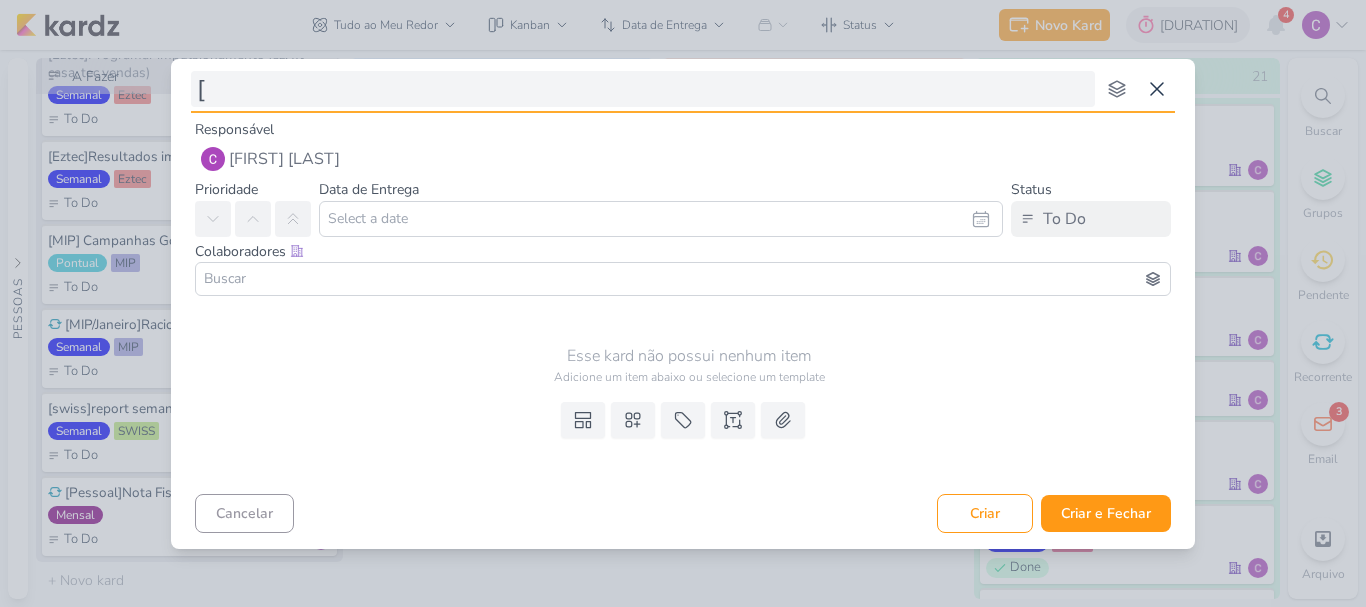 type 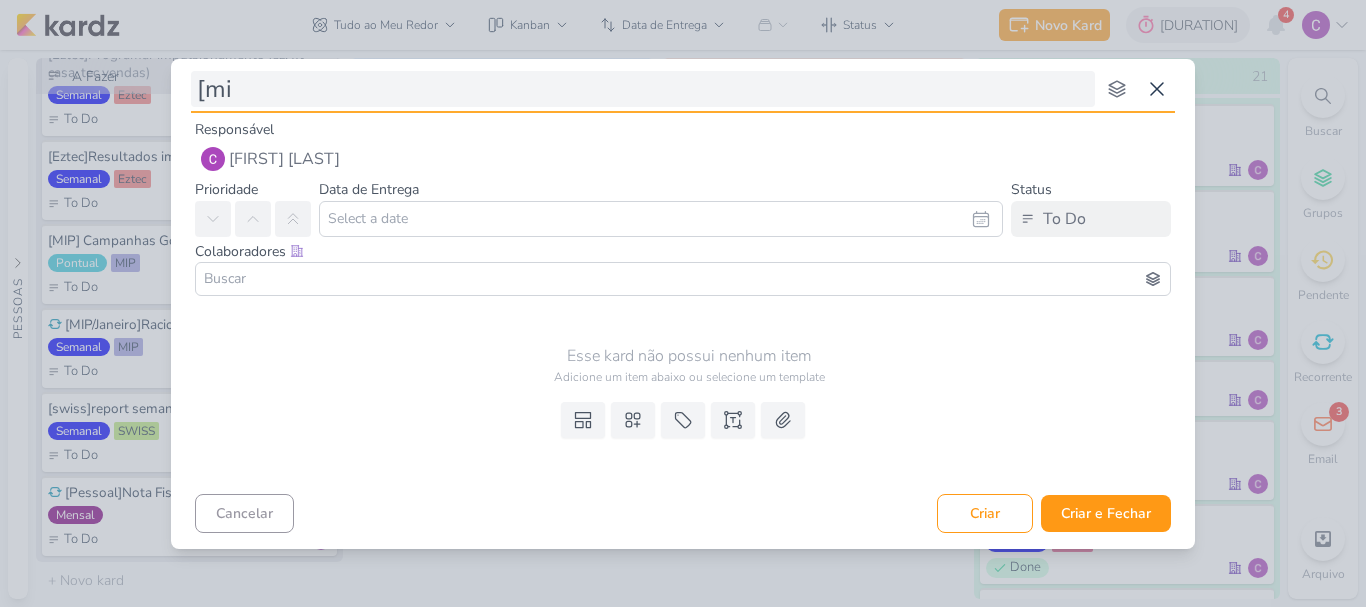 type on "[mip]" 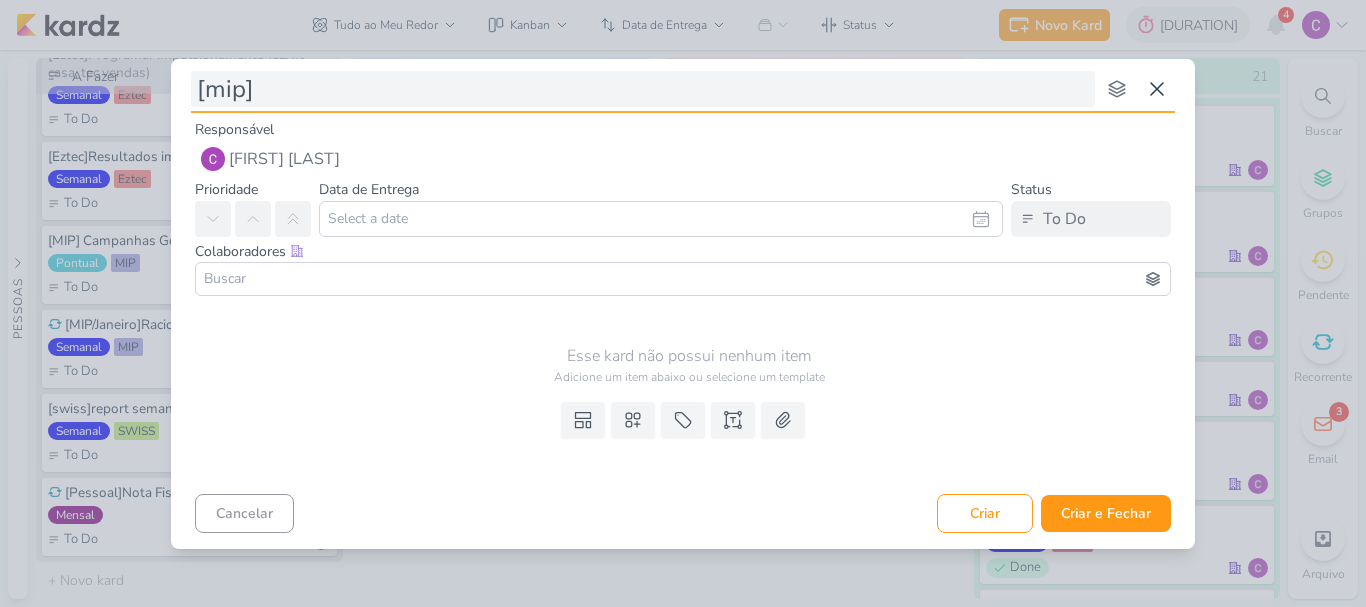 type 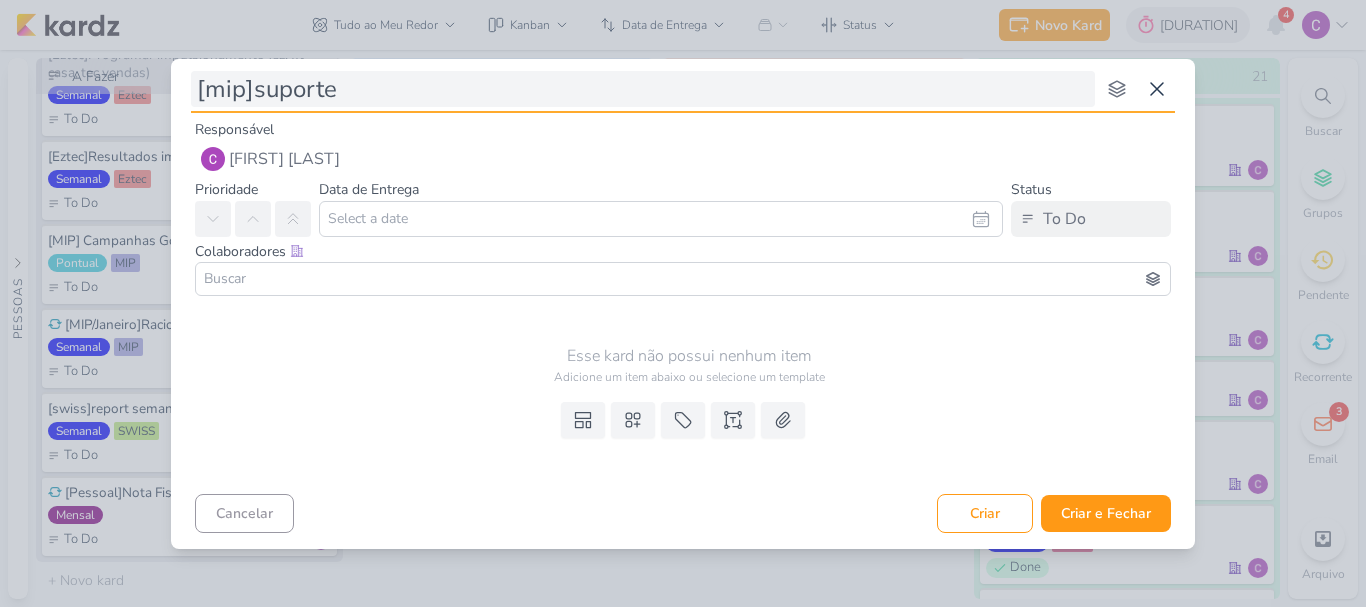 type on "[mip]suporte g" 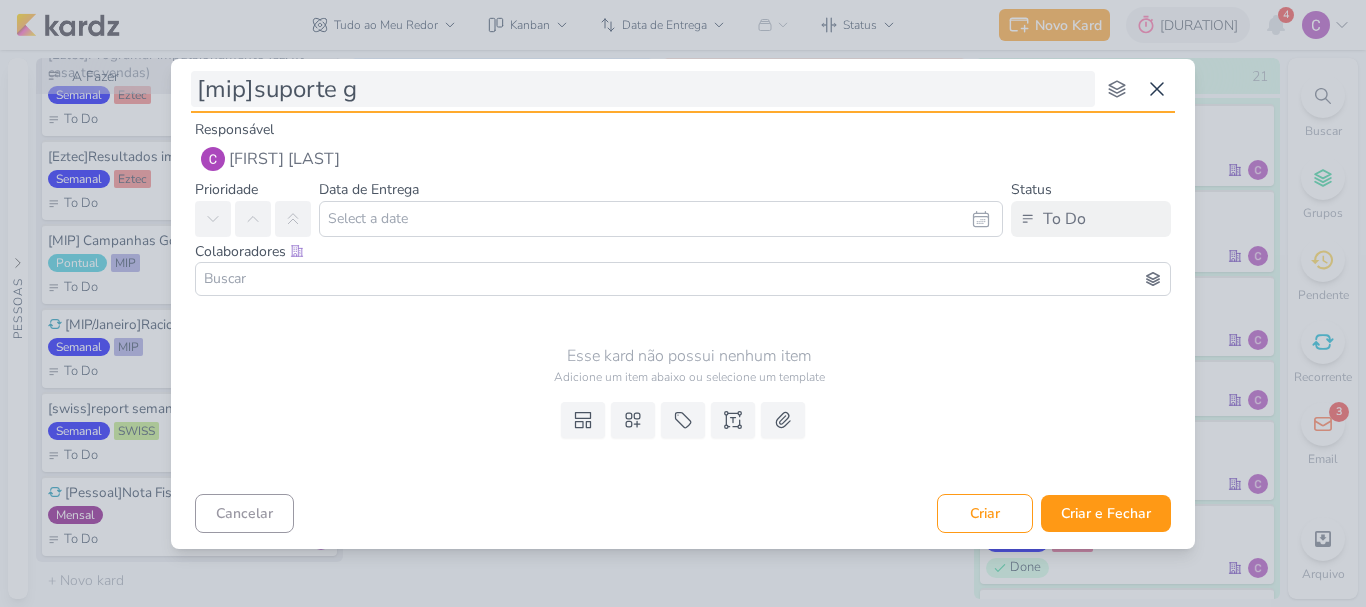 type 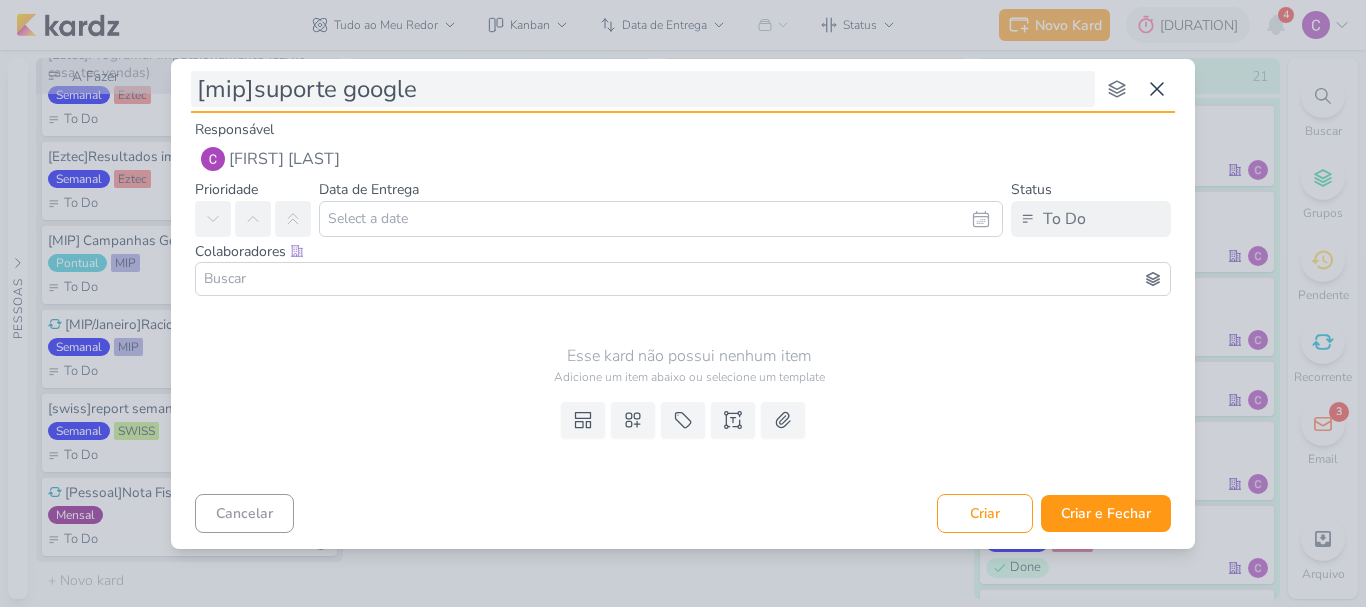 type on "[mip]suporte google" 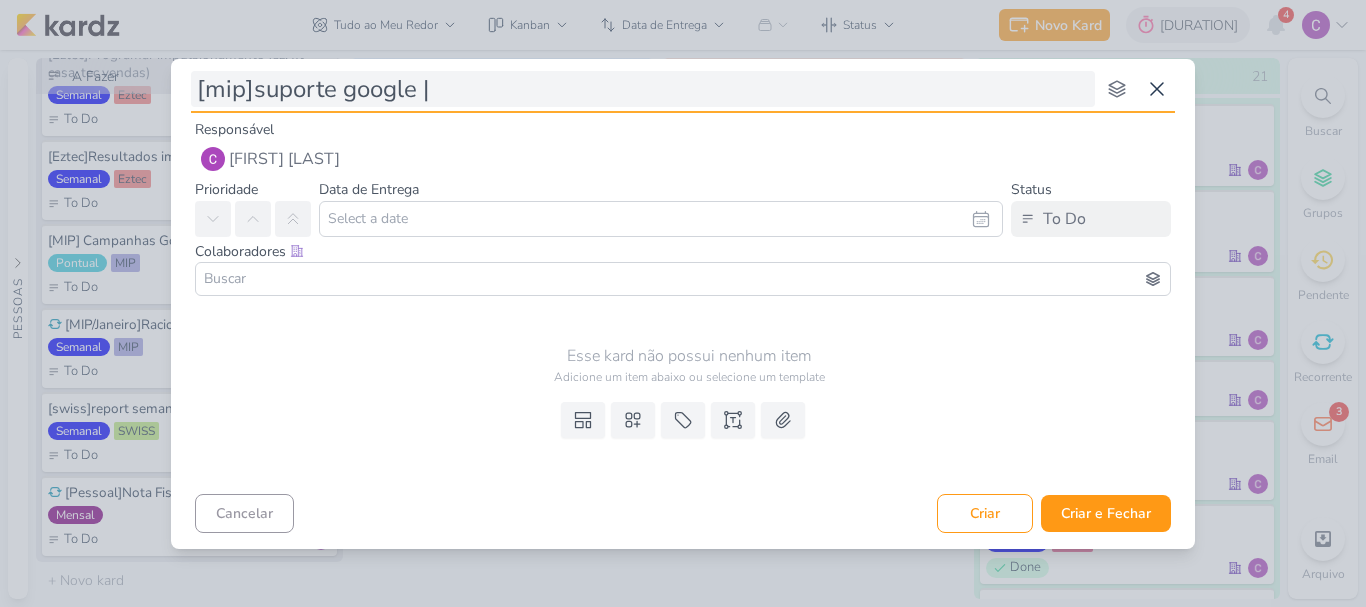 type 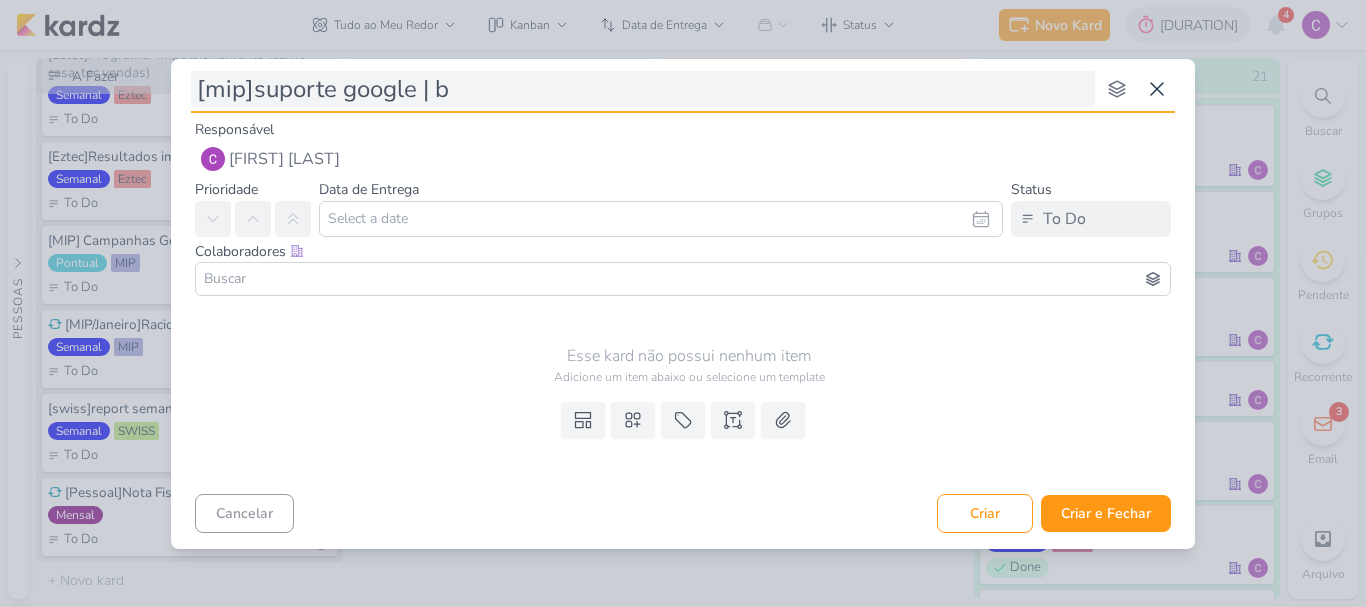 type on "[mip]suporte google | bl" 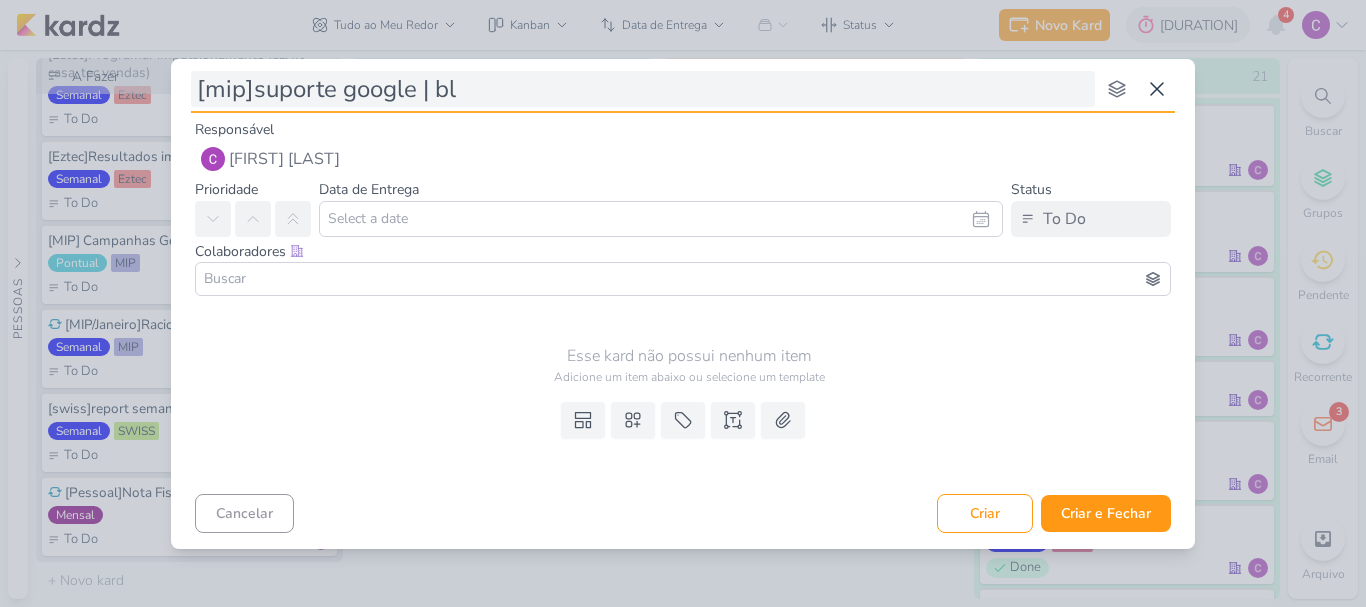 type 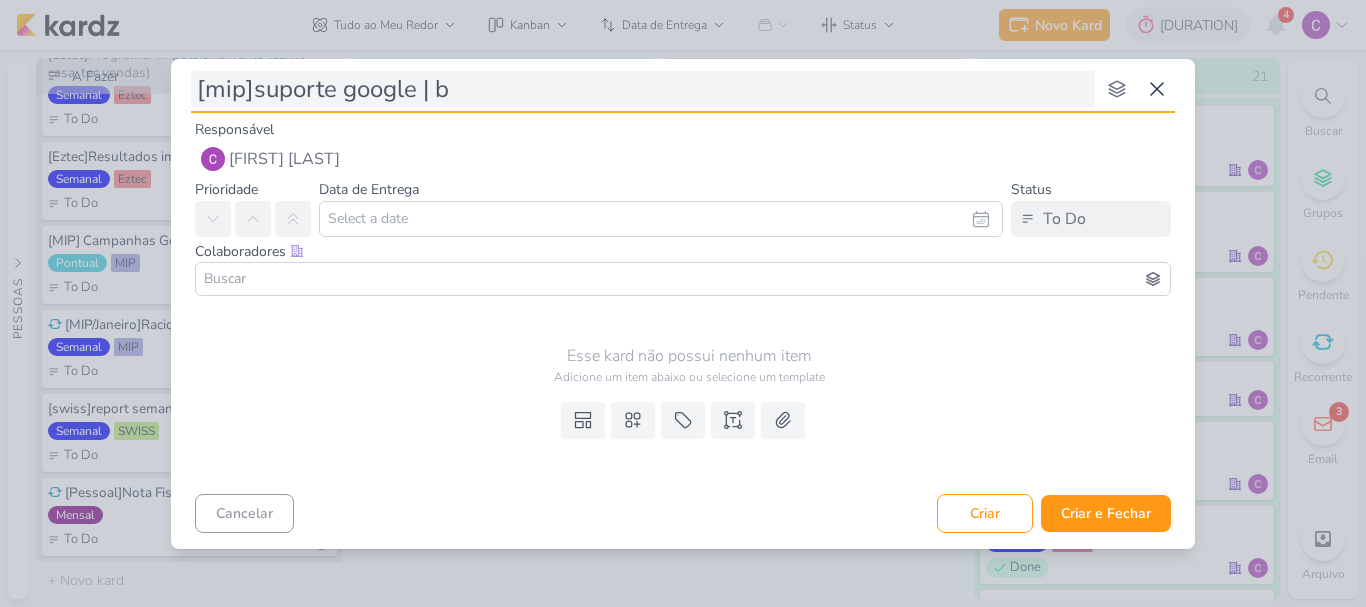 type 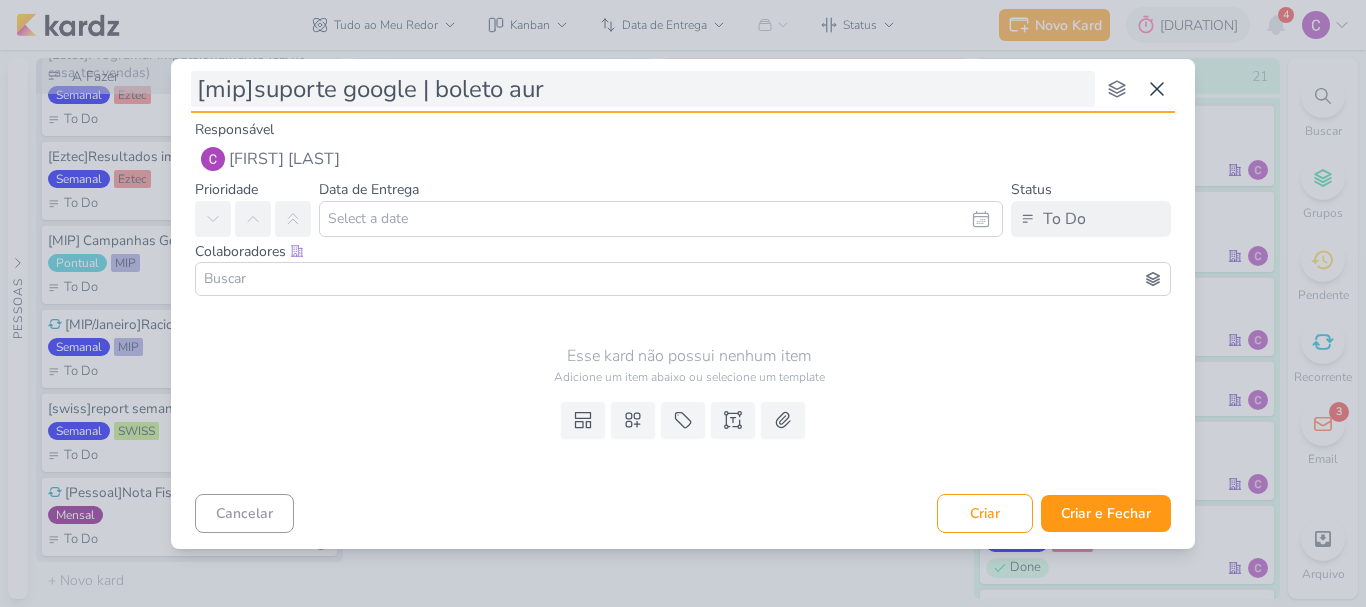 type on "[mip]suporte google | boleto aura" 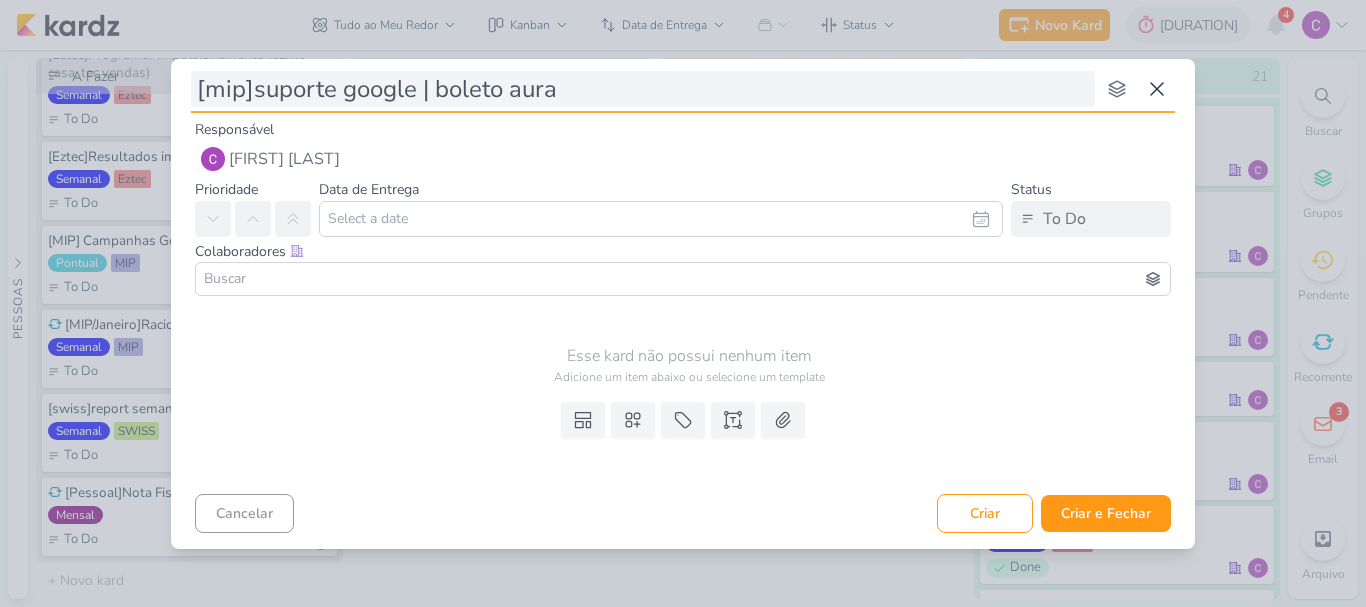 type 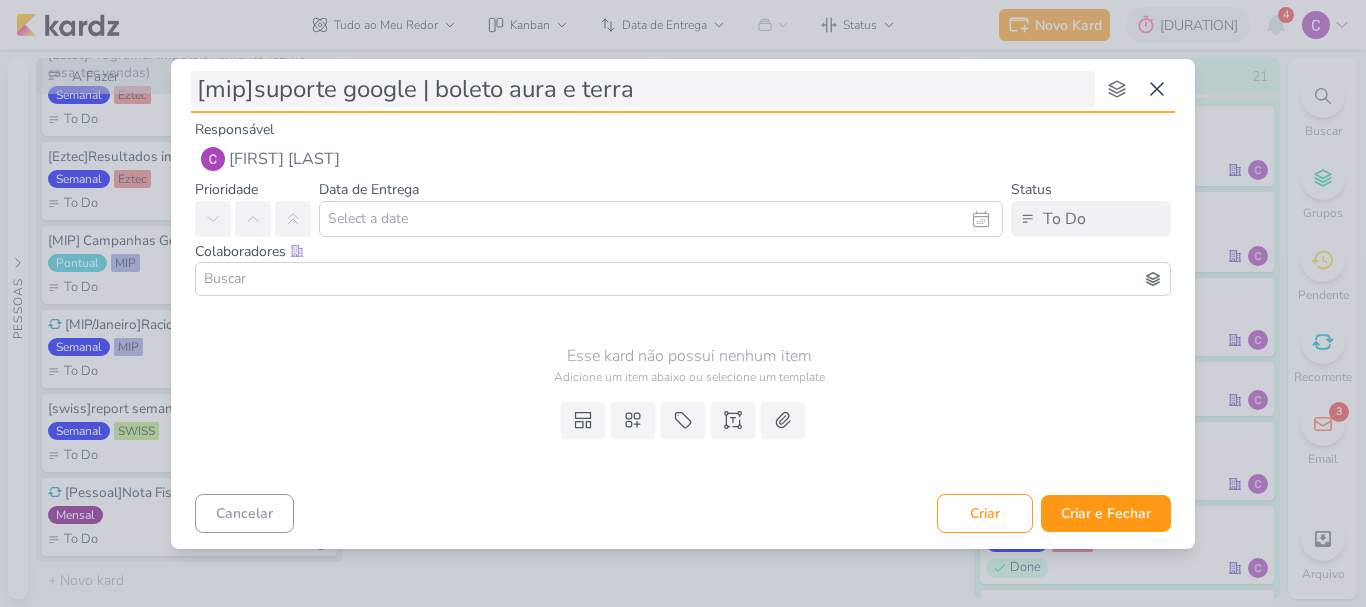 type on "[mip]suporte google | boleto aura e terras" 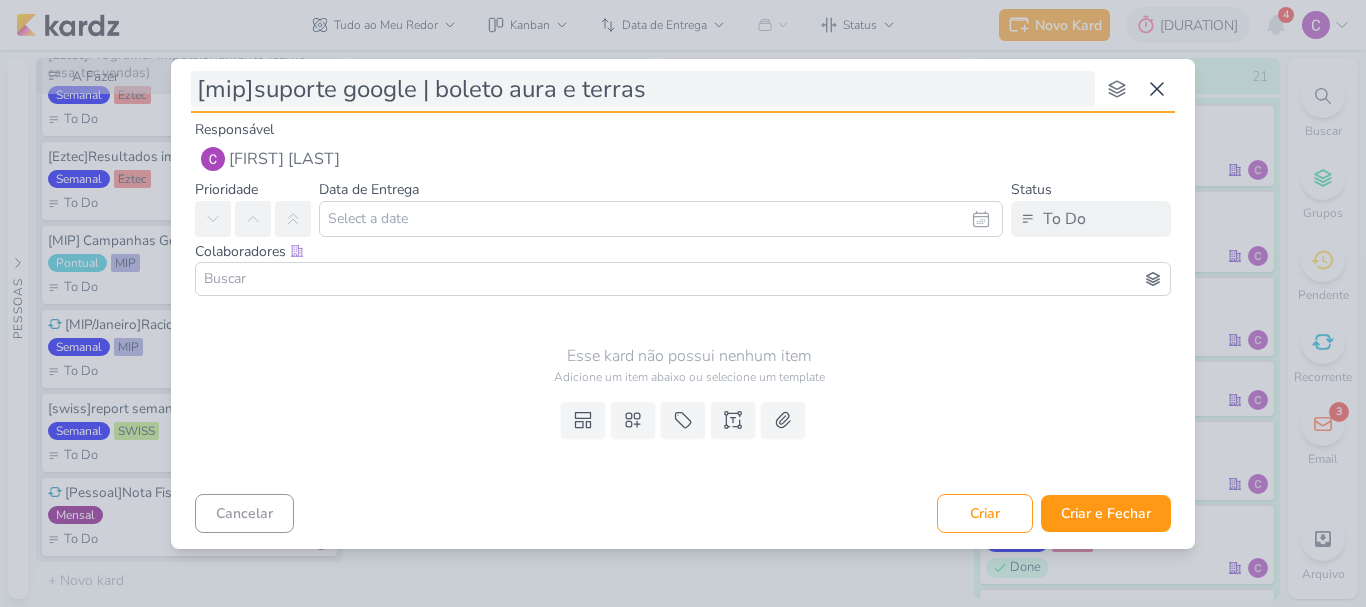type 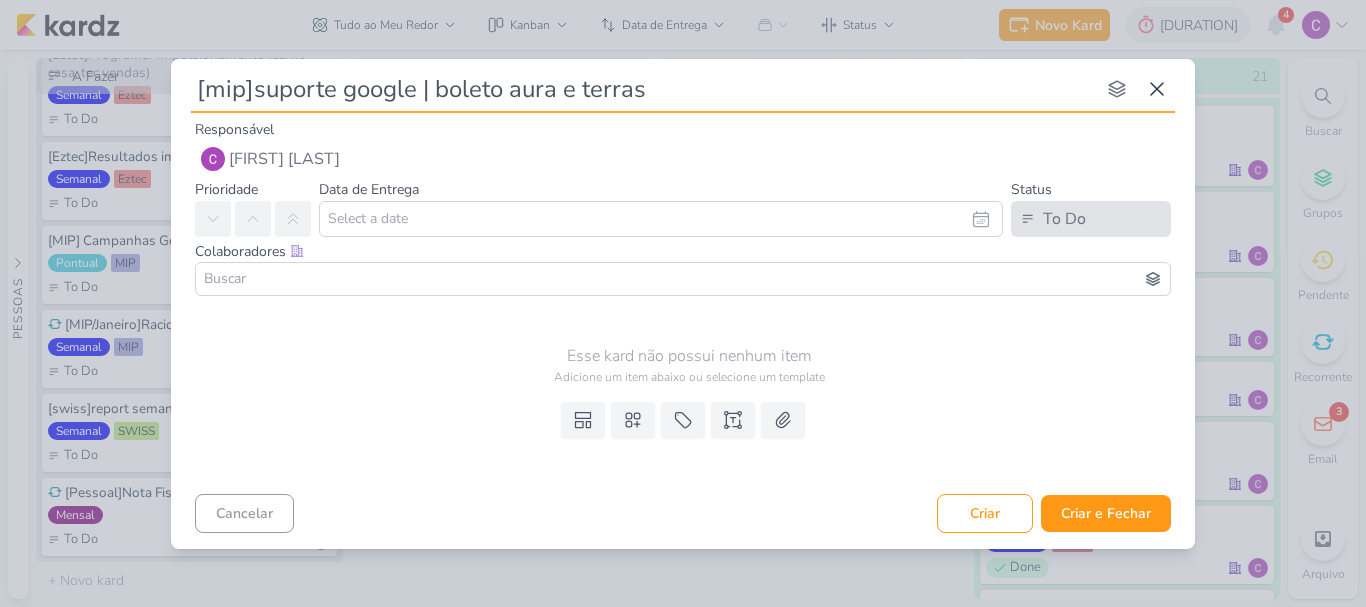 type on "[mip]suporte google | boleto aura e terras" 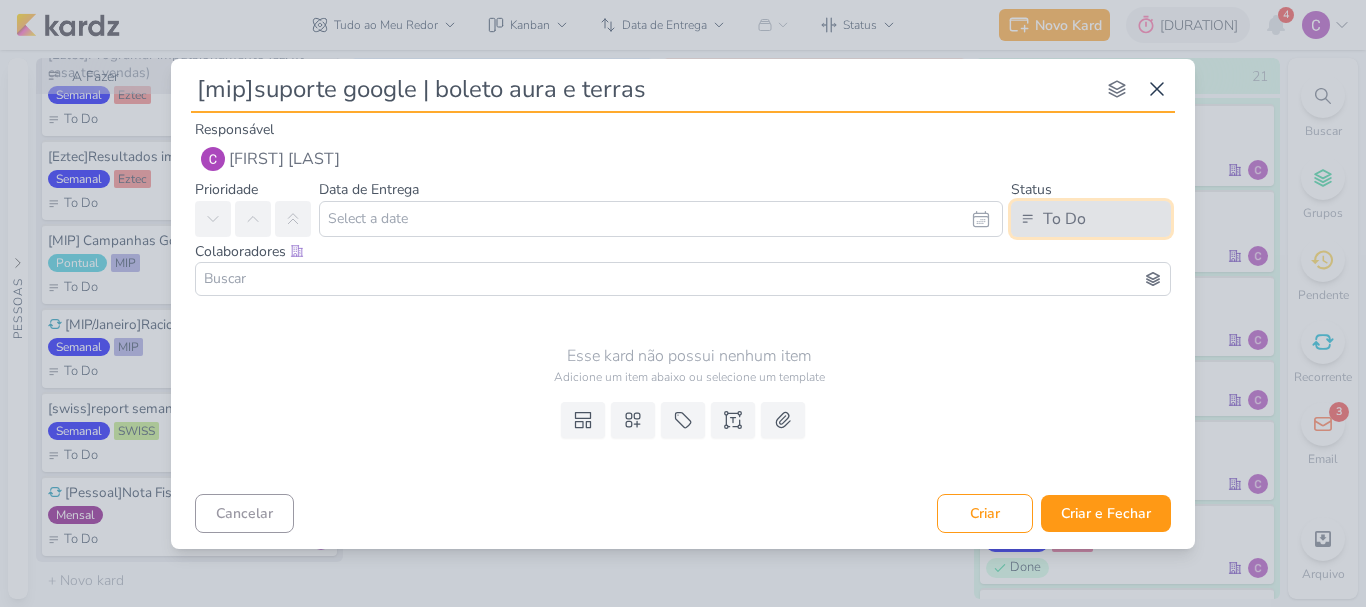 click on "To Do" at bounding box center [1064, 219] 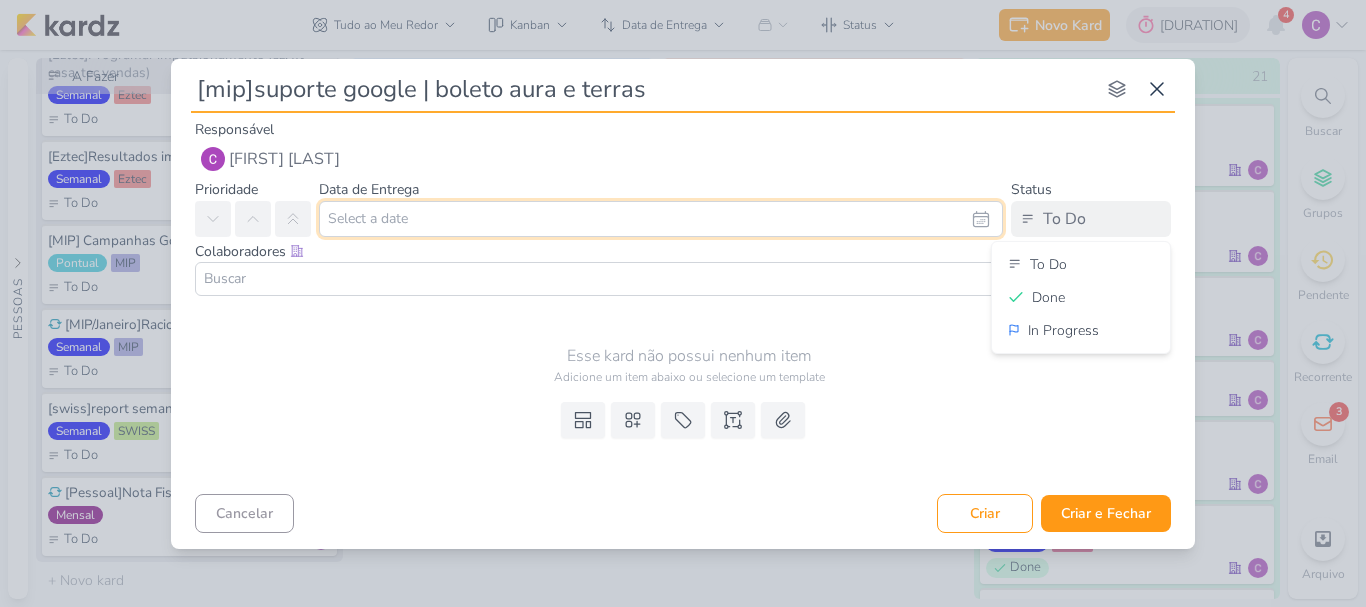 click at bounding box center [661, 219] 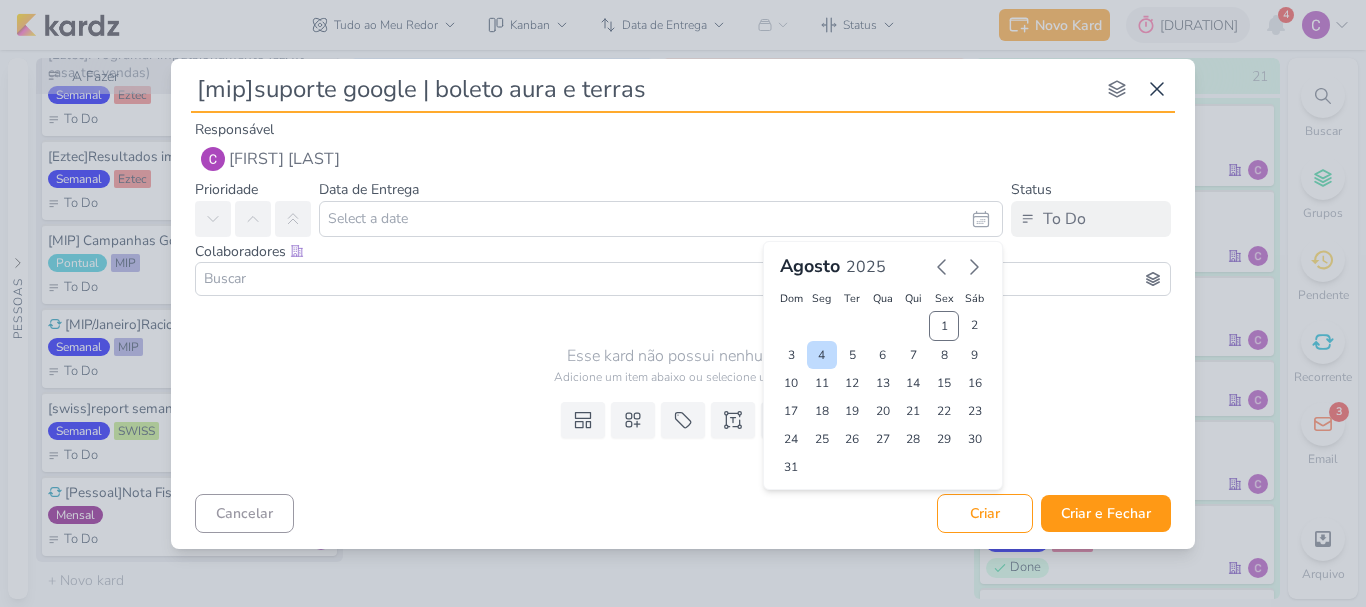 click on "4" at bounding box center [822, 355] 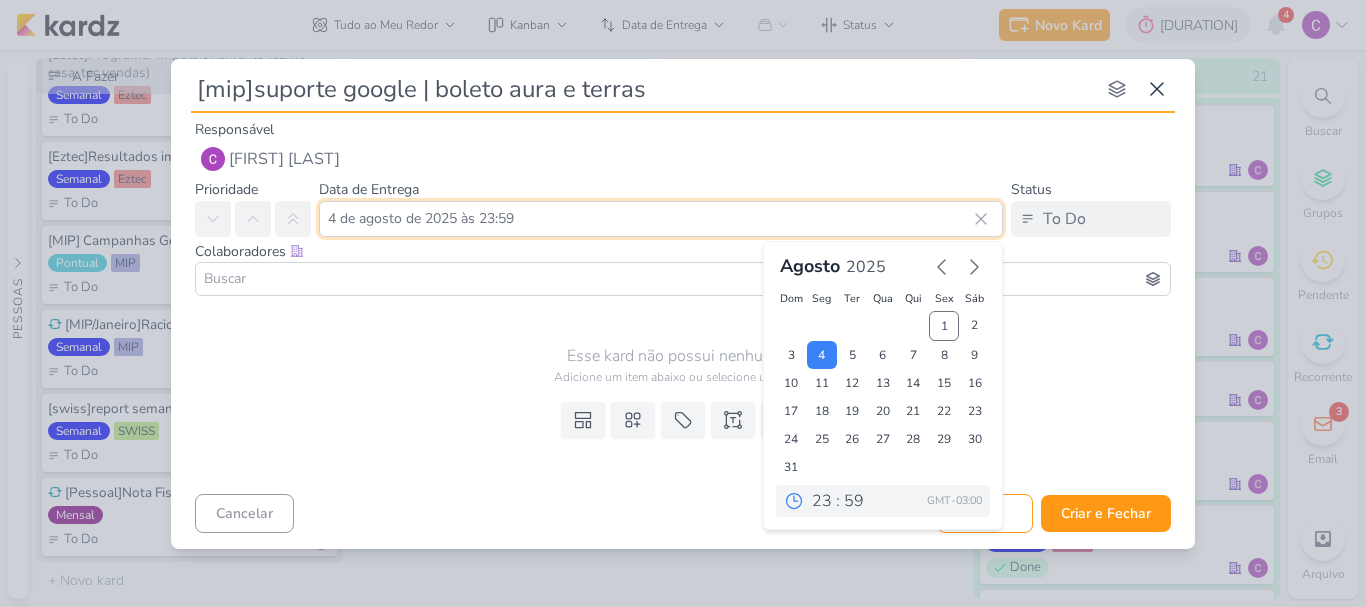 click on "4 de agosto de 2025 às 23:59" at bounding box center (661, 219) 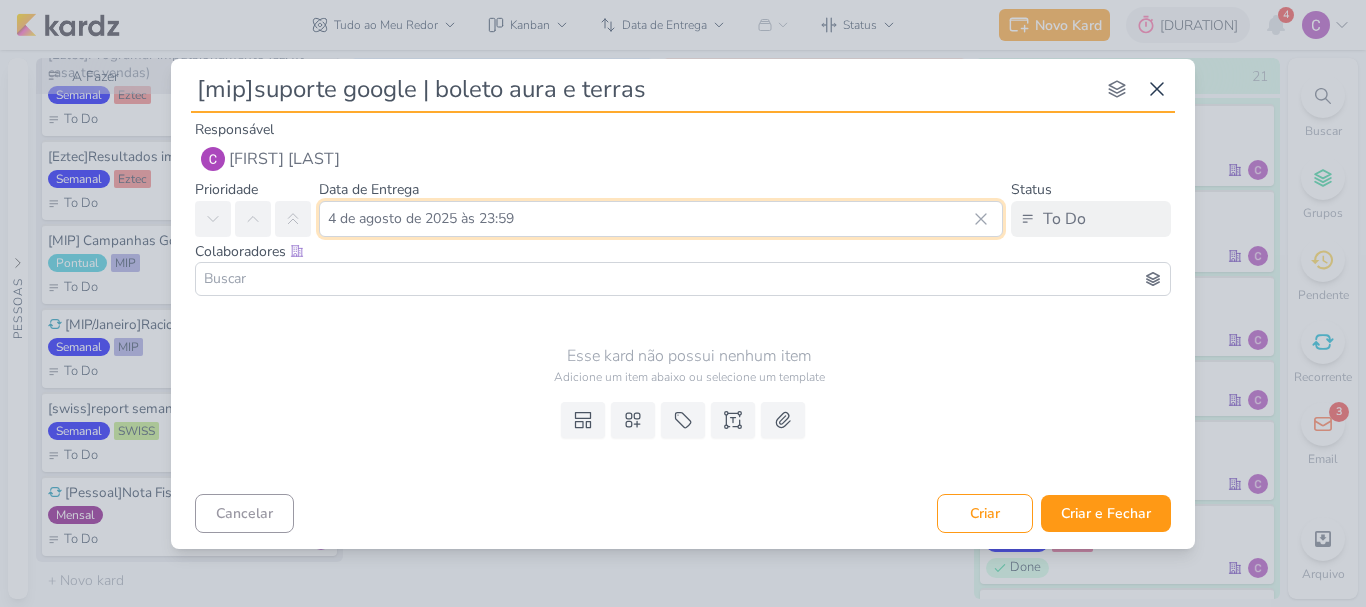click on "4 de agosto de 2025 às 23:59" at bounding box center (661, 219) 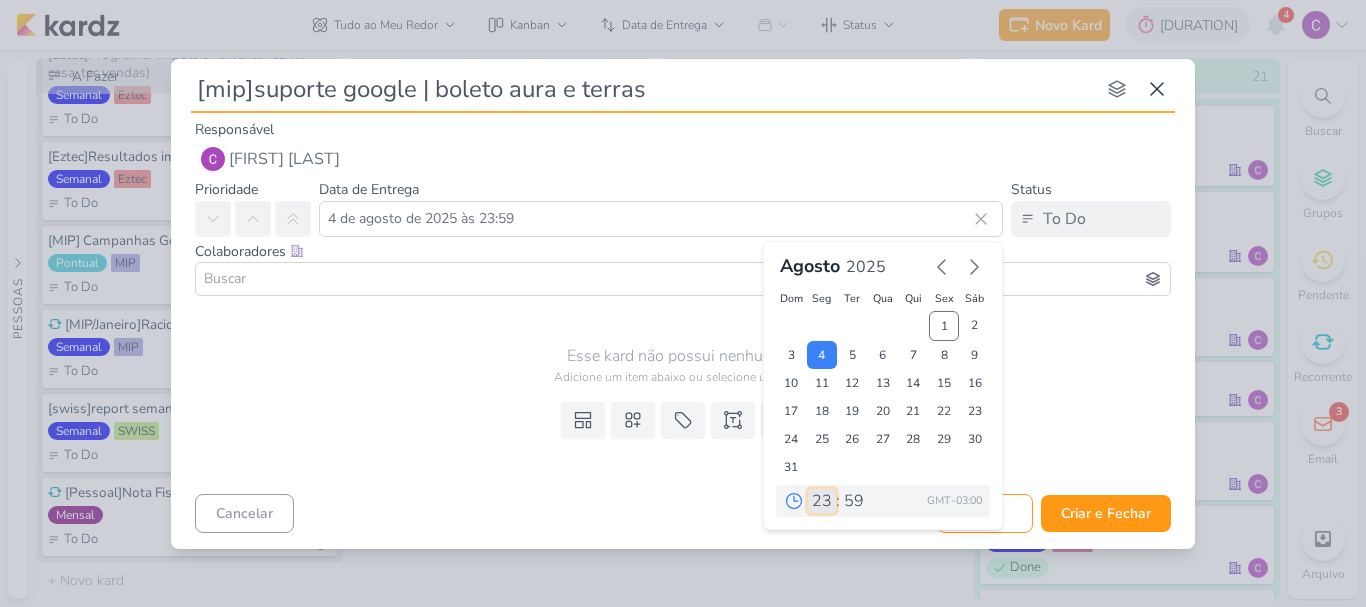 click on "00 01 02 03 04 05 06 07 08 09 10 11 12 13 14 15 16 17 18 19 20 21 22 23" at bounding box center (822, 501) 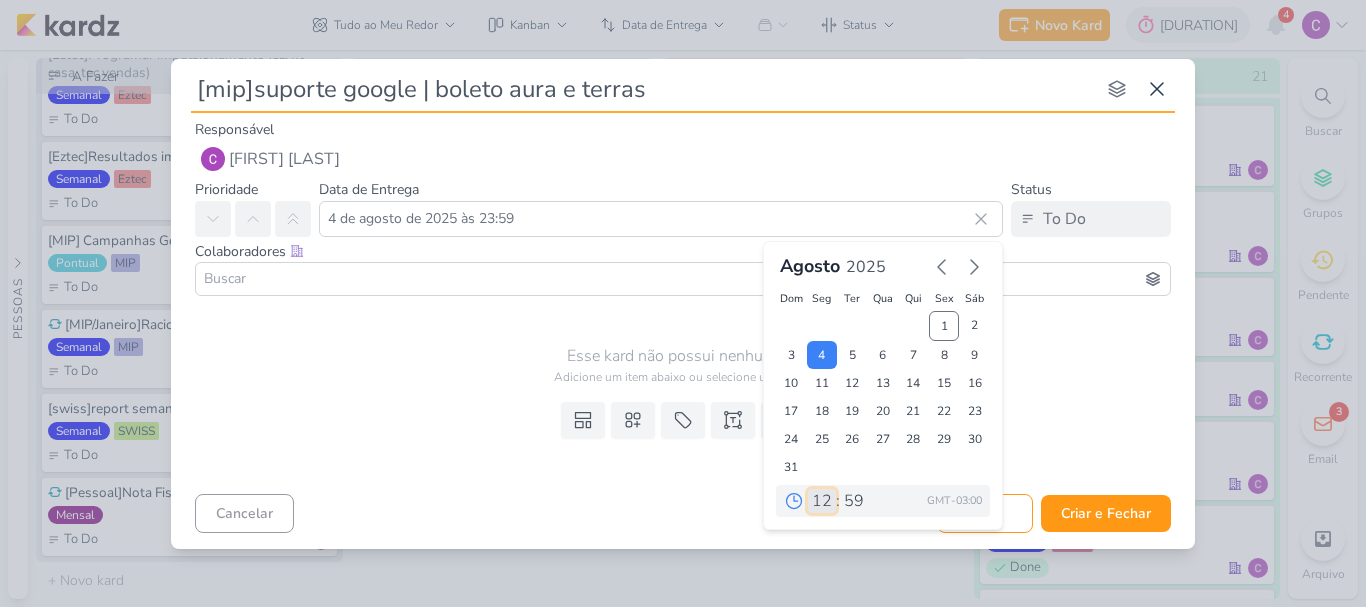 click on "00 01 02 03 04 05 06 07 08 09 10 11 12 13 14 15 16 17 18 19 20 21 22 23" at bounding box center (822, 501) 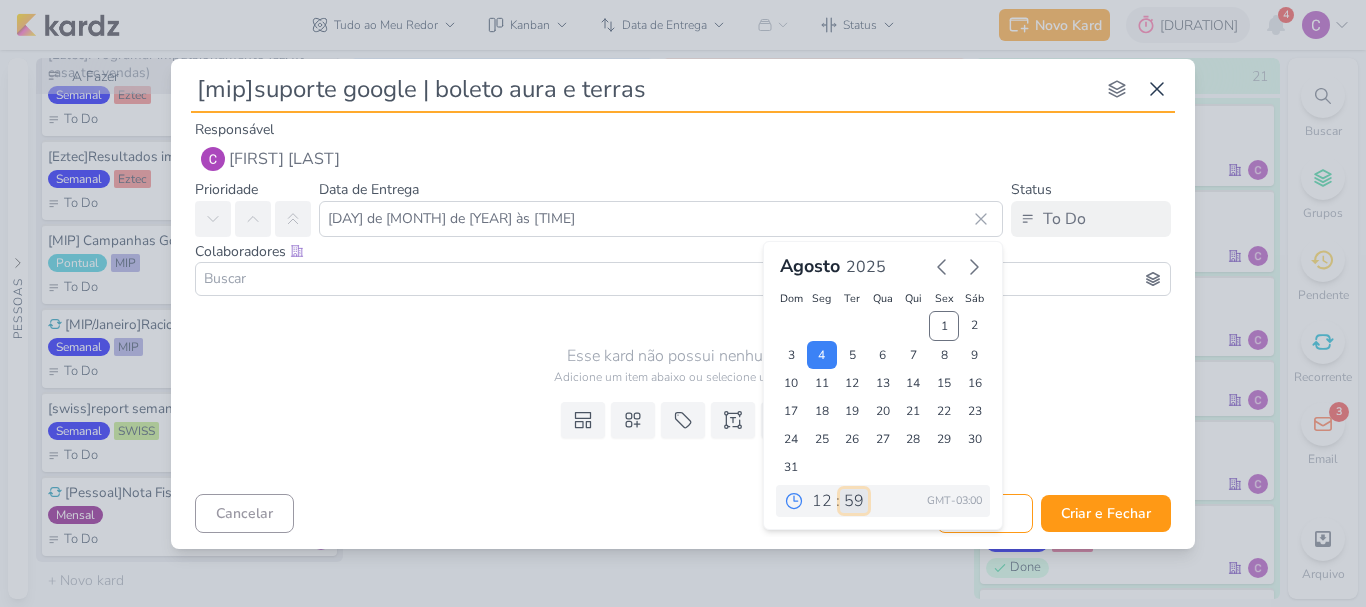 click on "00 05 10 15 20 25 30 35 40 45 50 55
59" at bounding box center [854, 501] 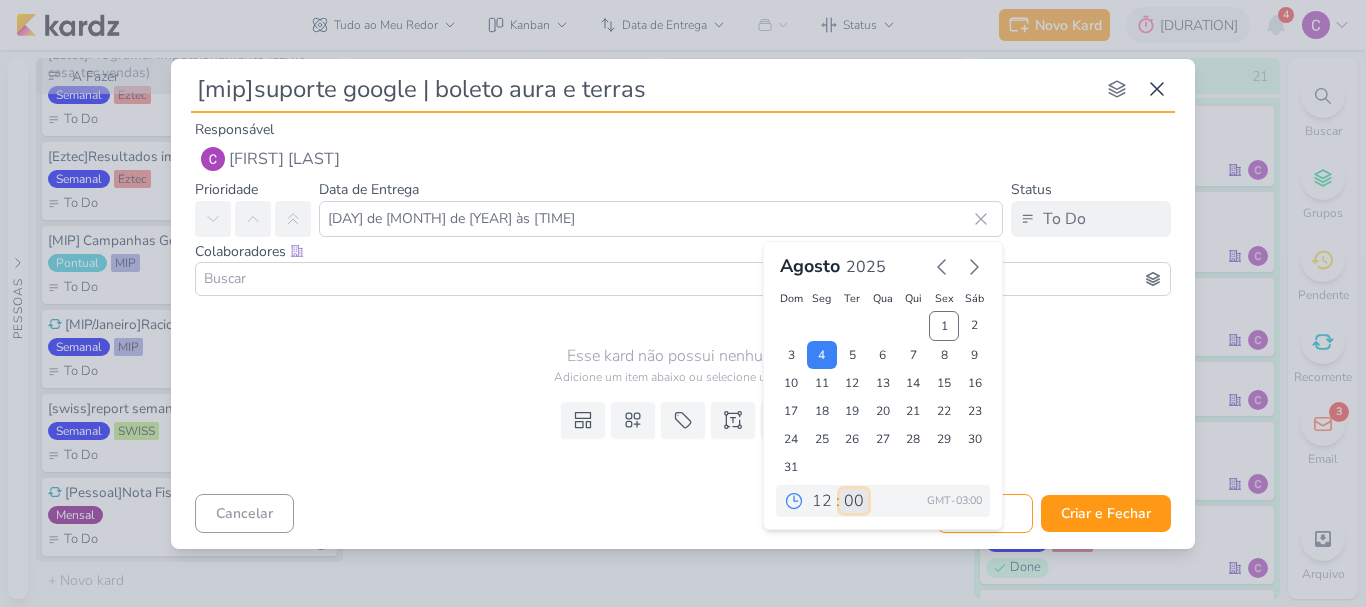 click on "00 05 10 15 20 25 30 35 40 45 50 55
59" at bounding box center [854, 501] 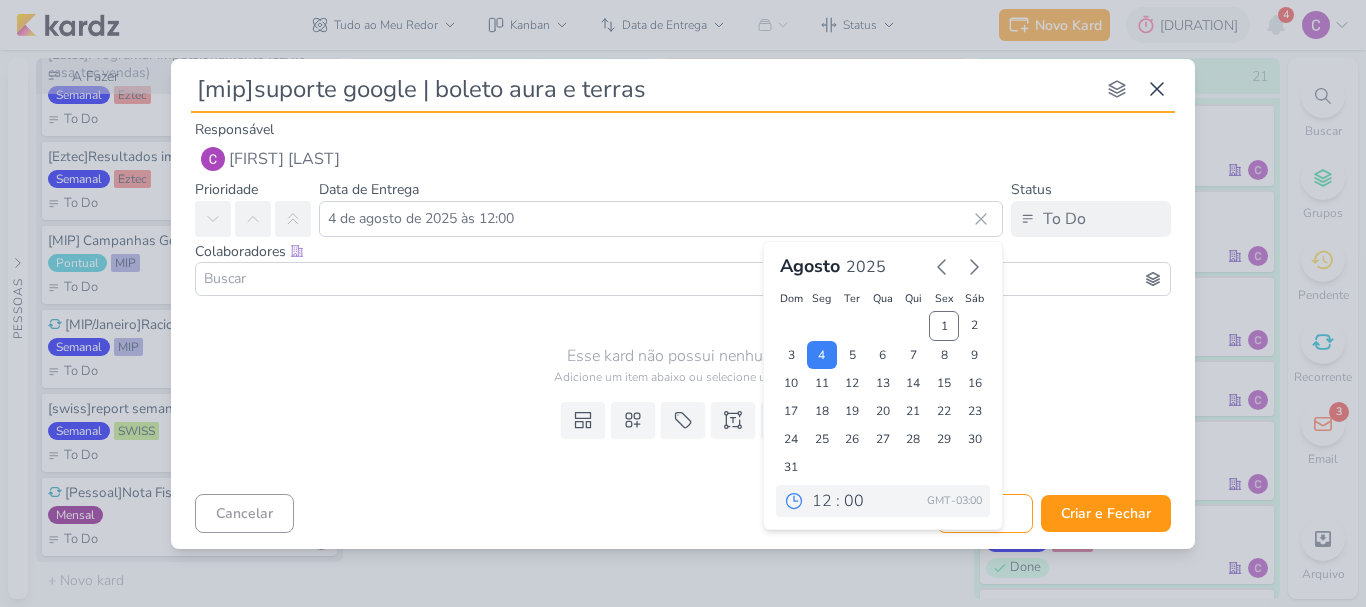 drag, startPoint x: 678, startPoint y: 502, endPoint x: 683, endPoint y: 489, distance: 13.928389 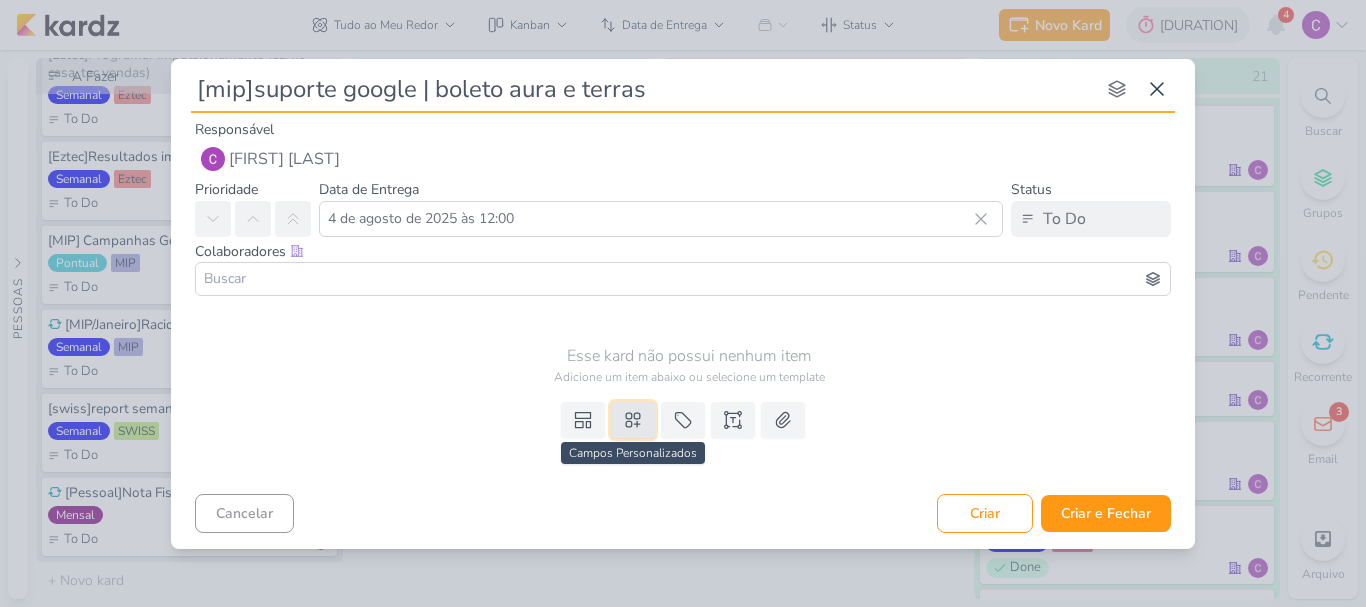 click 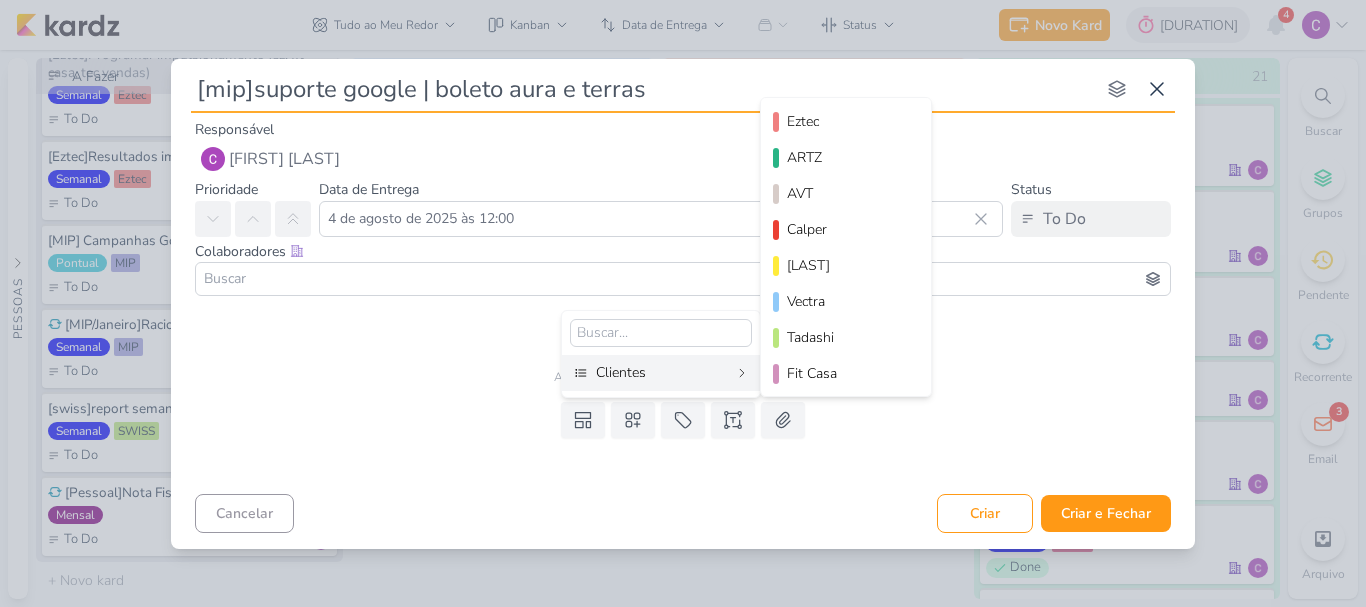 scroll, scrollTop: 290, scrollLeft: 0, axis: vertical 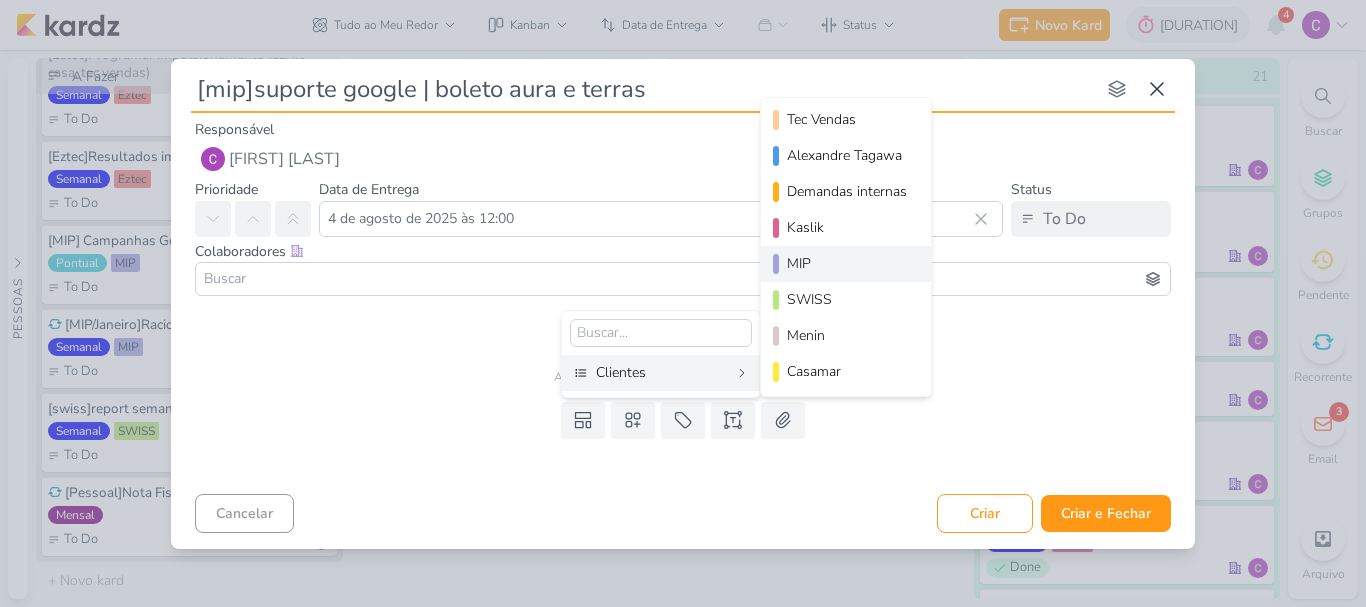 click on "MIP" at bounding box center (847, 263) 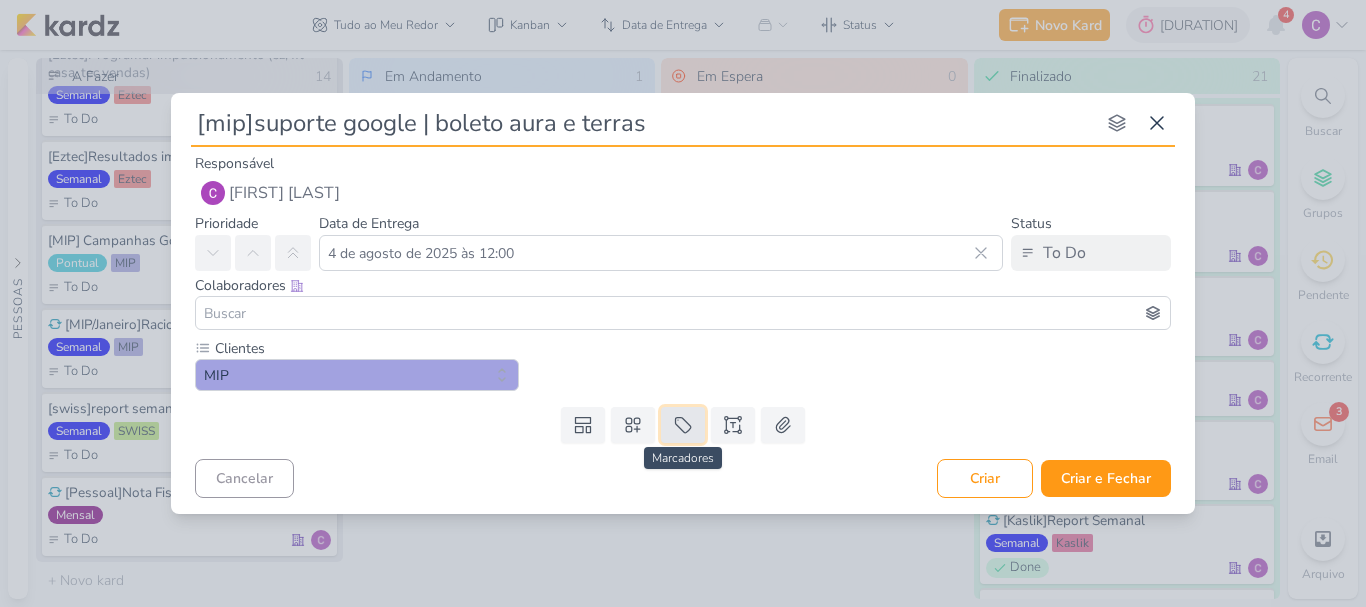 click at bounding box center [683, 425] 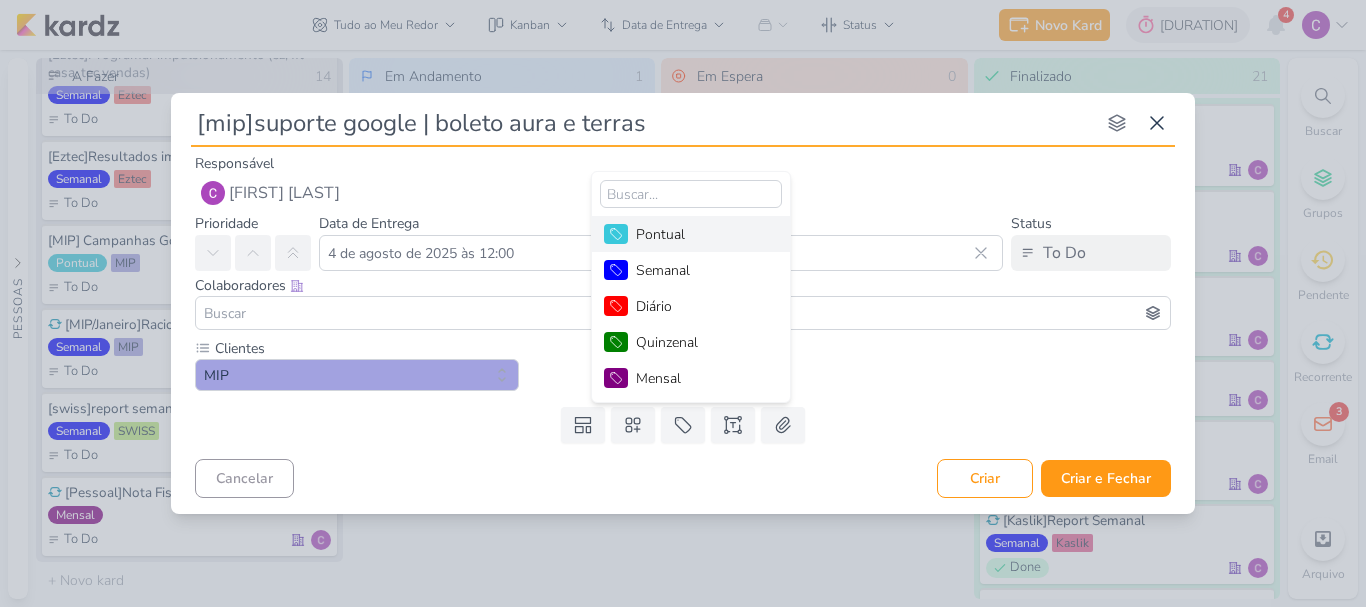 click on "Pontual" at bounding box center [701, 234] 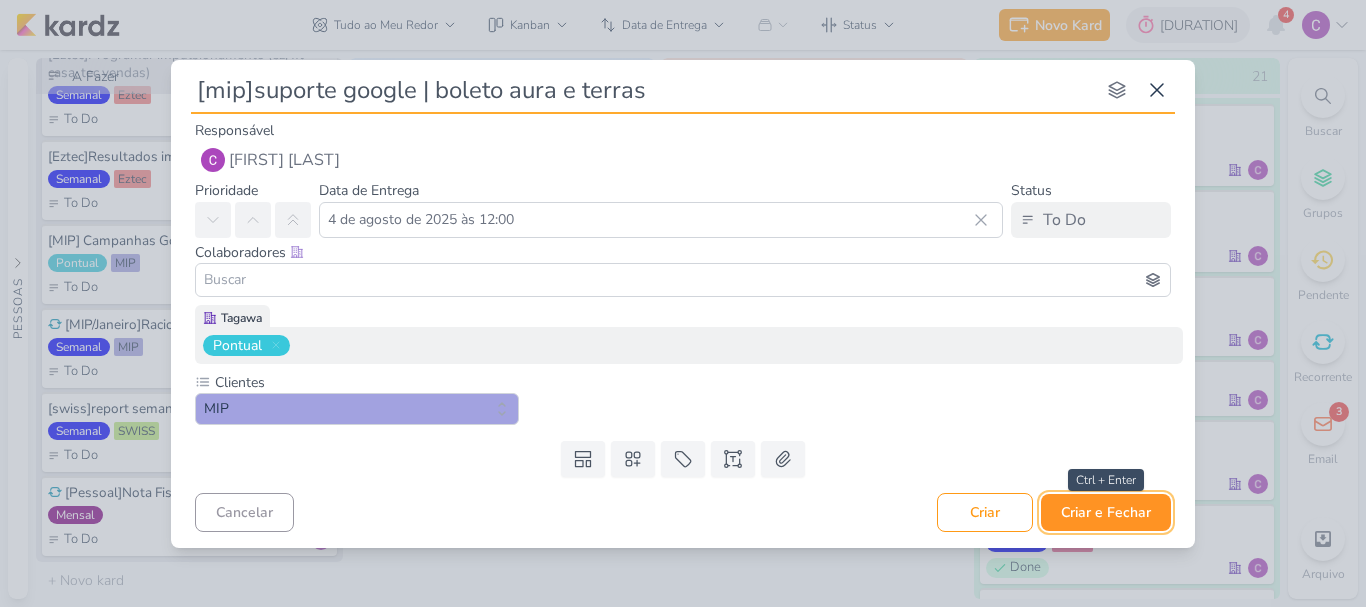 click on "Criar e Fechar" at bounding box center [1106, 512] 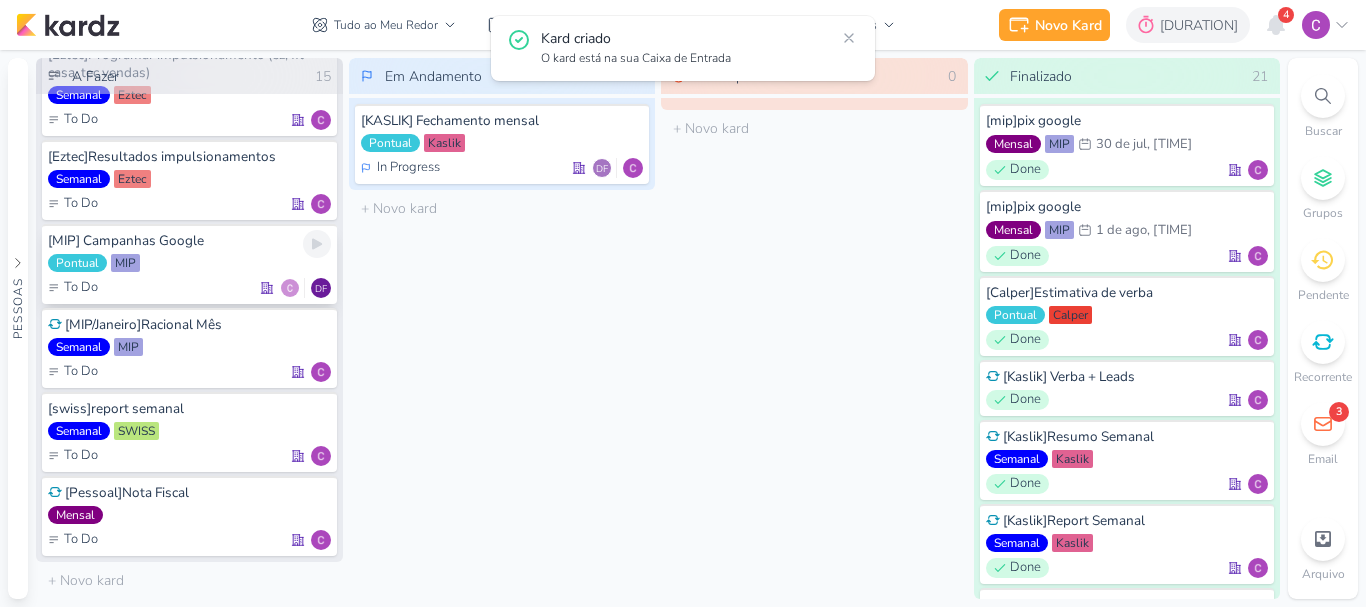 scroll, scrollTop: 0, scrollLeft: 0, axis: both 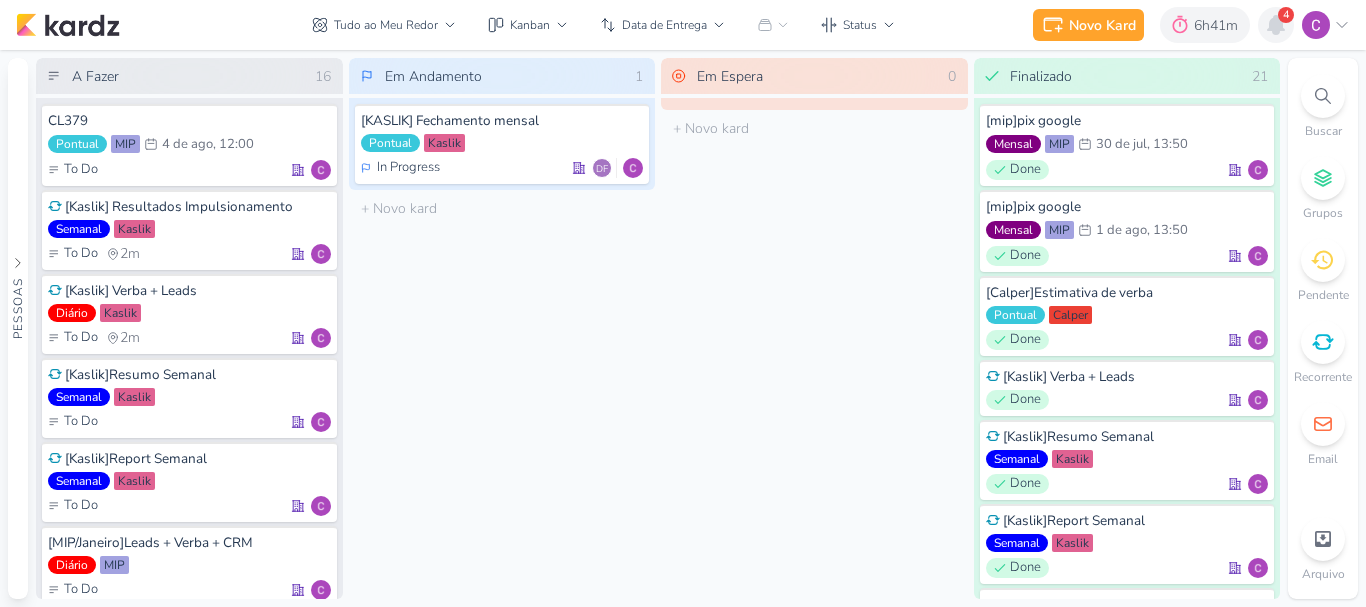 click 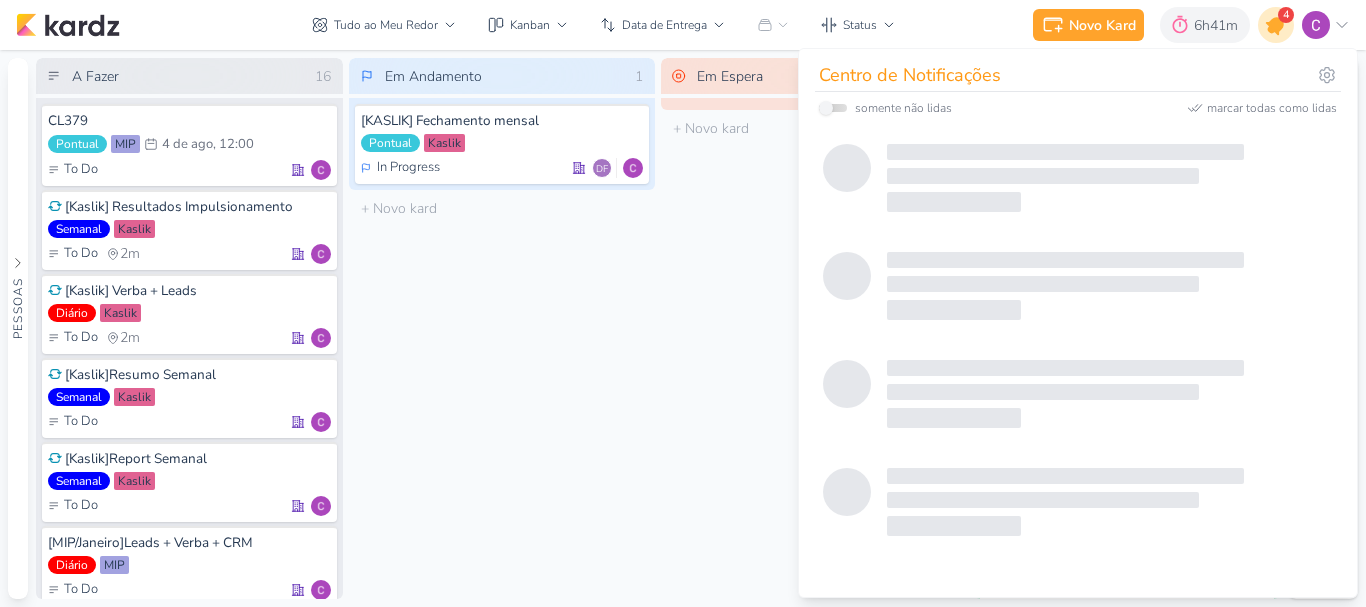 click 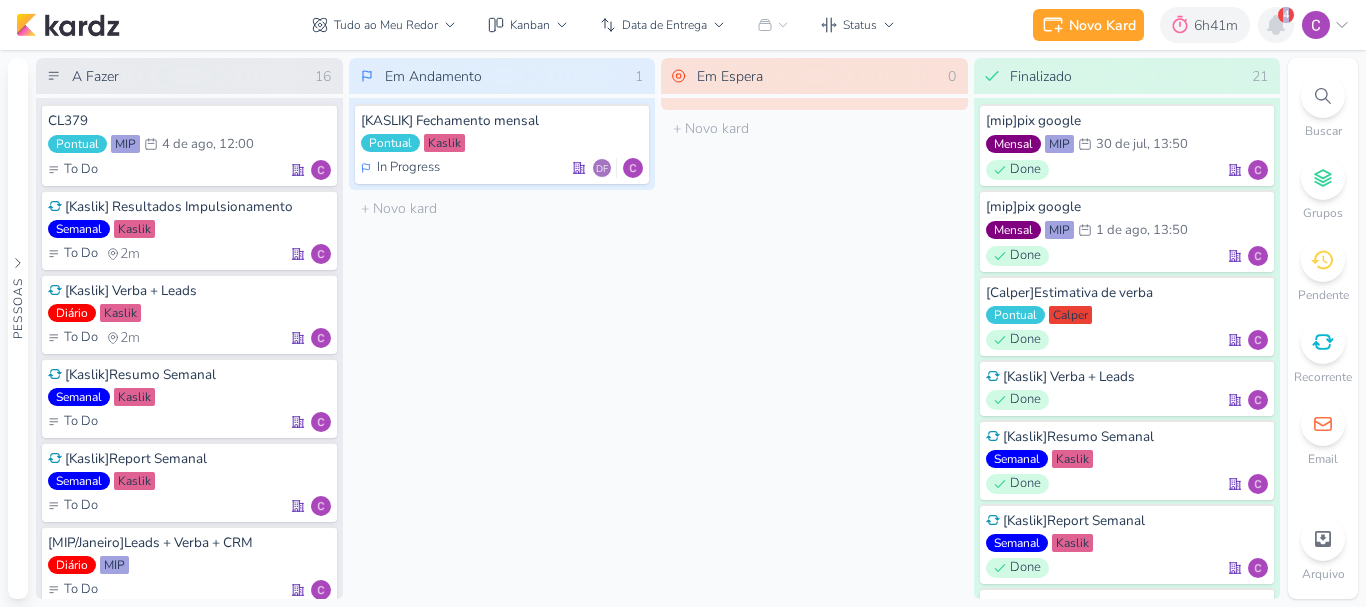 click 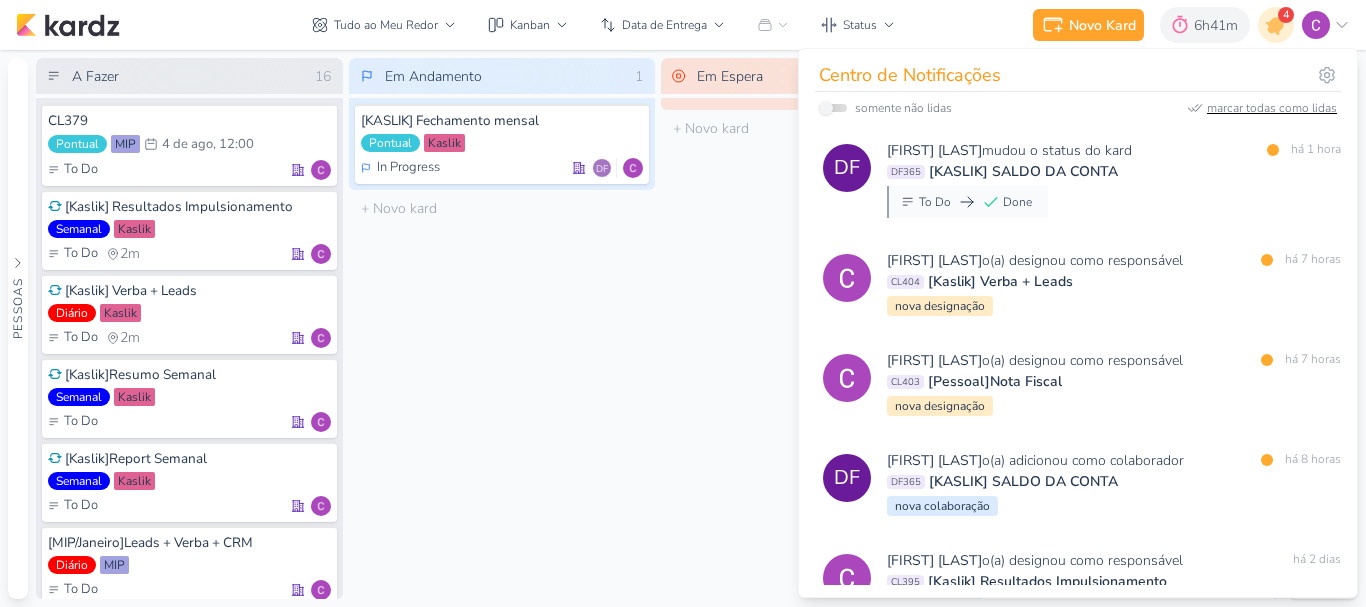 click on "marcar todas como lidas" at bounding box center [1272, 108] 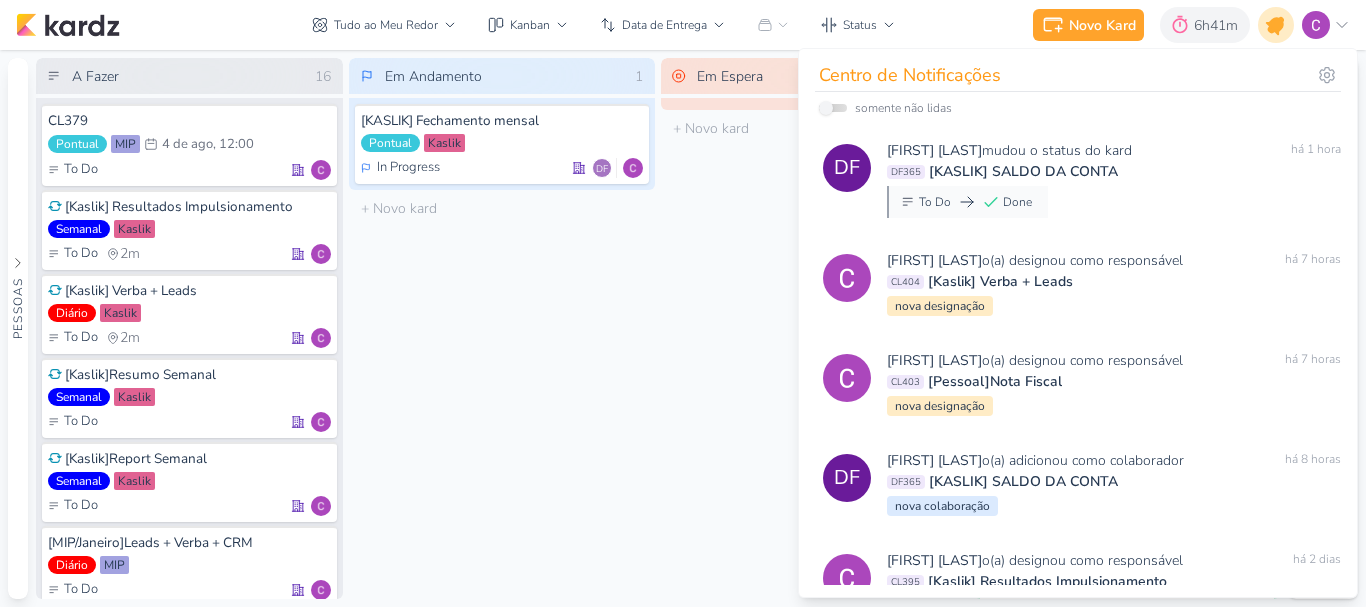 click 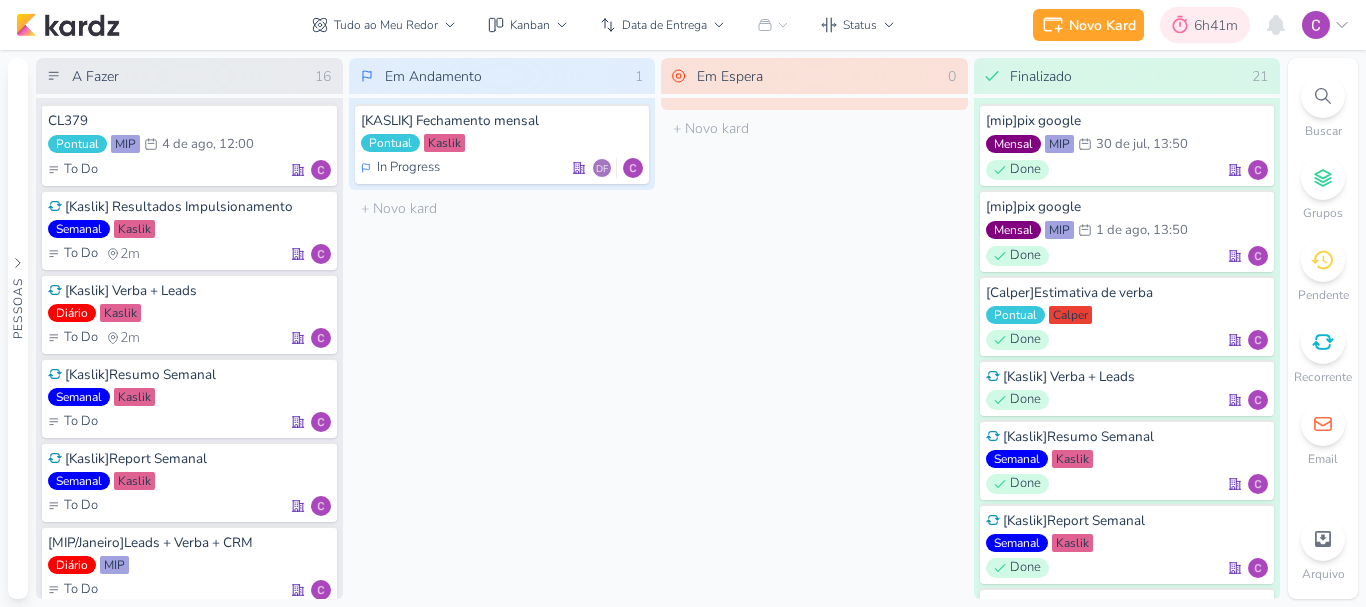 click on "[DURATION]" at bounding box center (1219, 25) 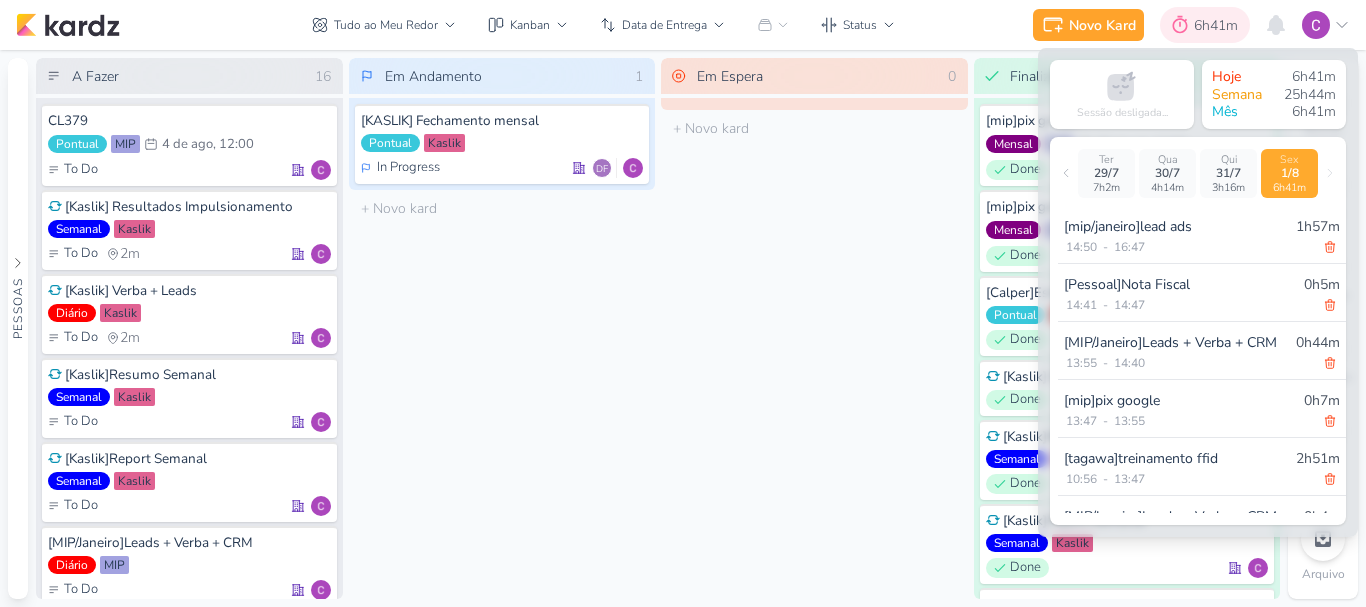 click on "[DURATION]" at bounding box center (1219, 25) 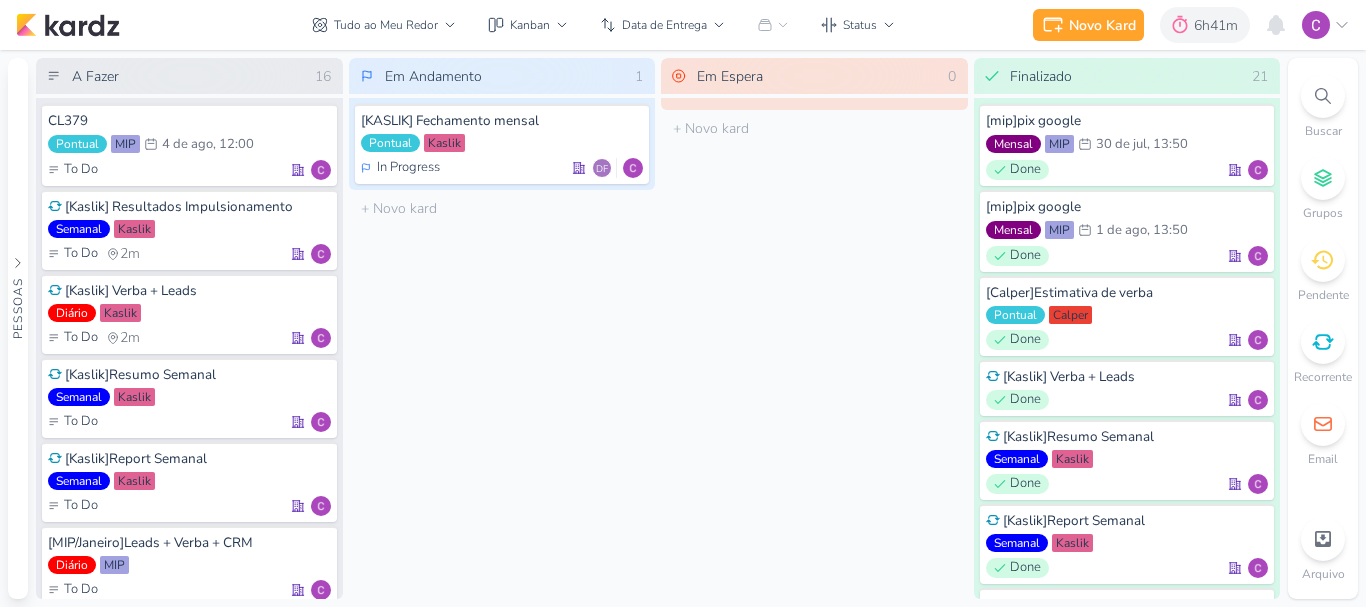 click on "Em Espera
0
O título do kard deve ter menos que 100 caracteres" at bounding box center [814, 328] 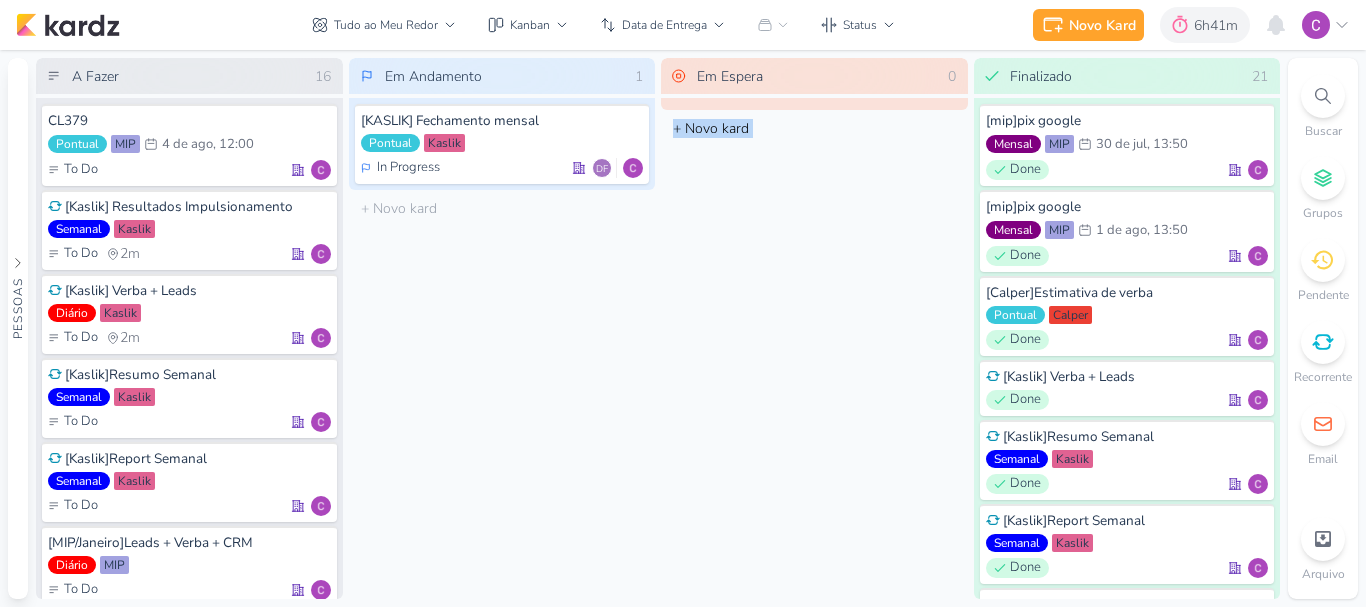 click on "Em Espera
0
O título do kard deve ter menos que 100 caracteres" at bounding box center (814, 328) 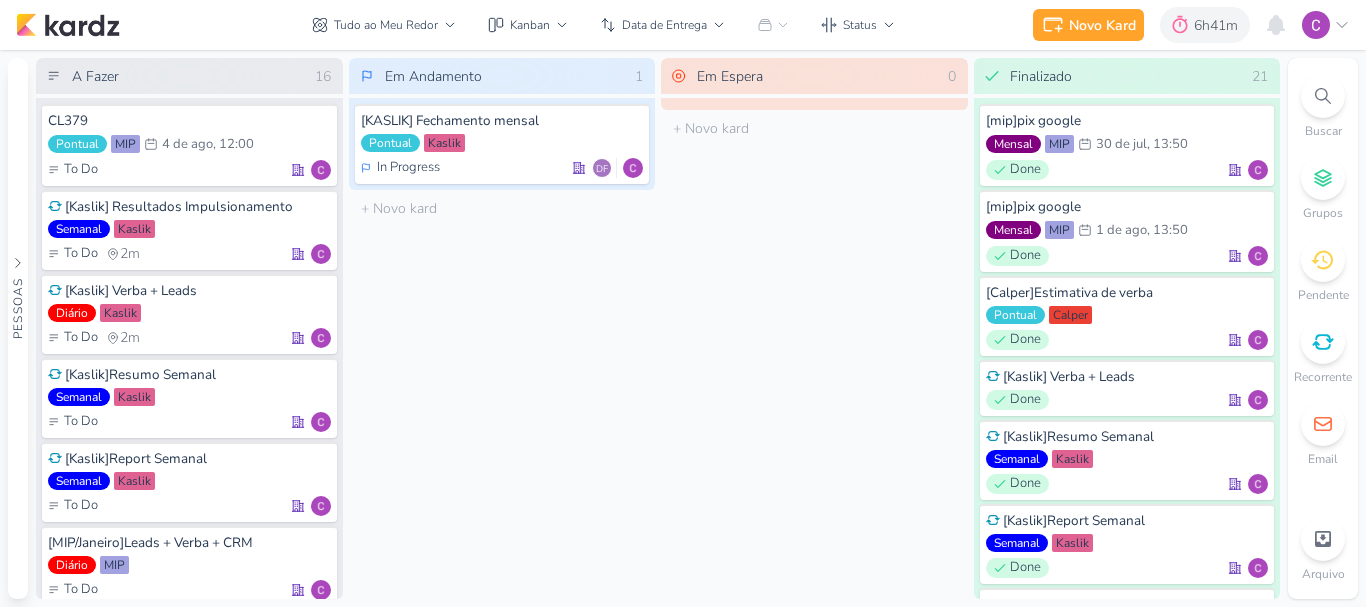 drag, startPoint x: 649, startPoint y: 372, endPoint x: 605, endPoint y: 364, distance: 44.72136 